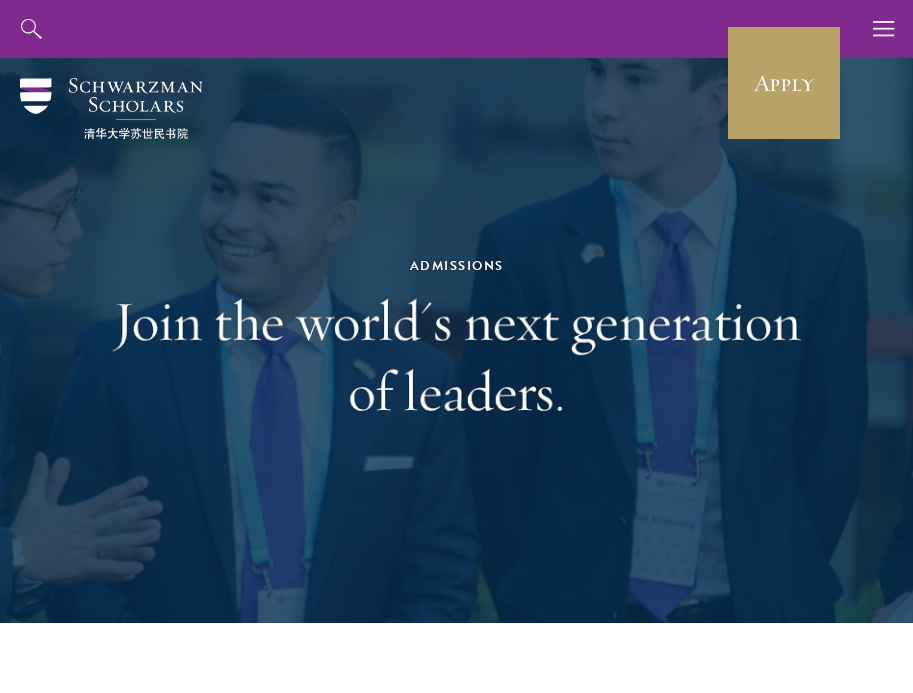 scroll, scrollTop: 0, scrollLeft: 0, axis: both 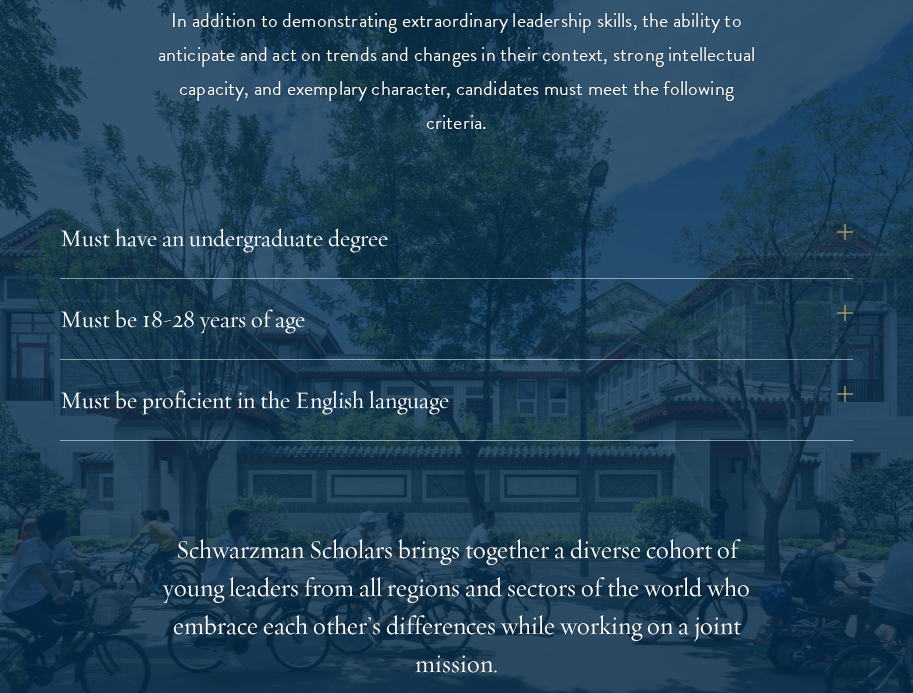 click on "Must be [AGE]-[AGE] years of age
Candidates must be at least [AGE] but not yet [AGE] years of age as of August 1 of their Schwarzman Scholars enrollment year  (for the Class of 2026-2027, as of August 1, 2026) ." at bounding box center [456, 327] 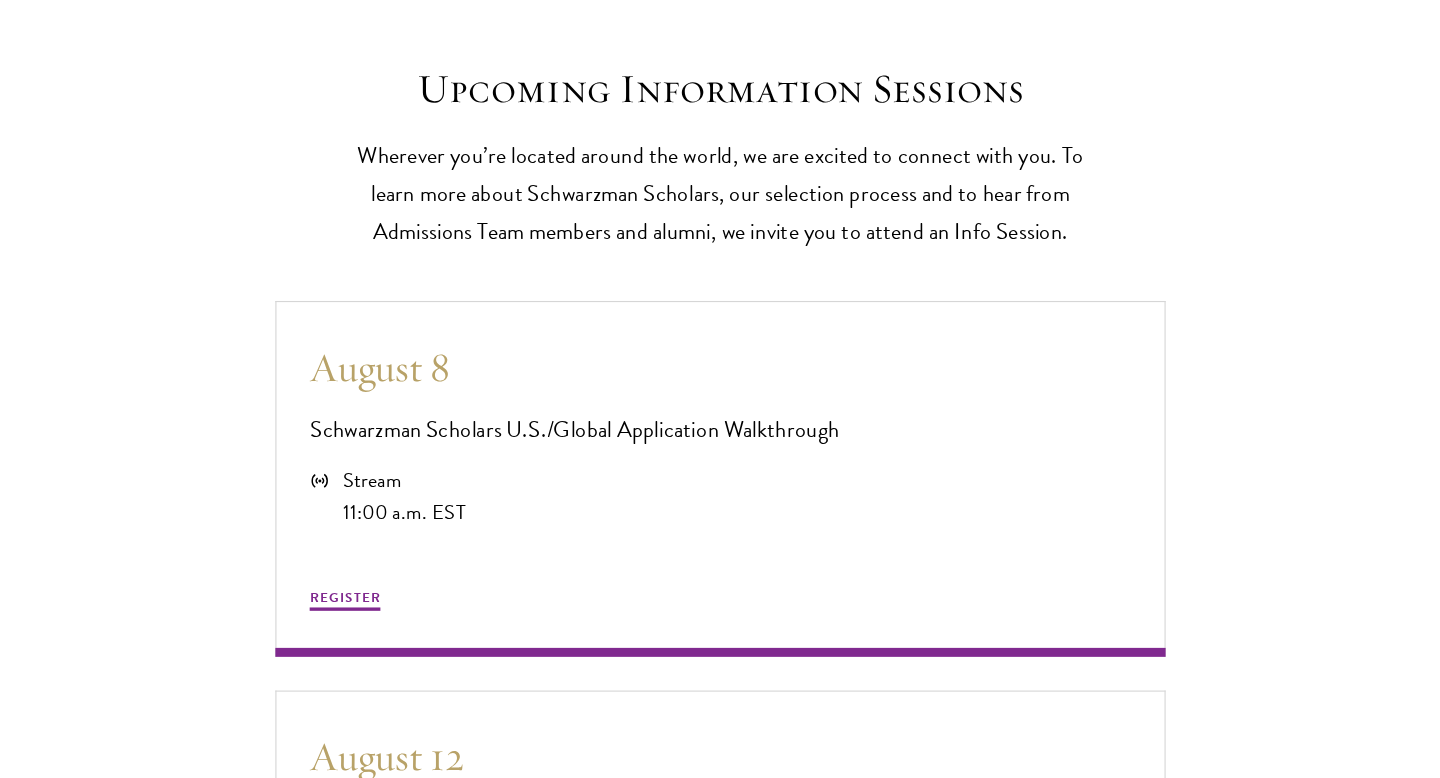 scroll, scrollTop: 4865, scrollLeft: 0, axis: vertical 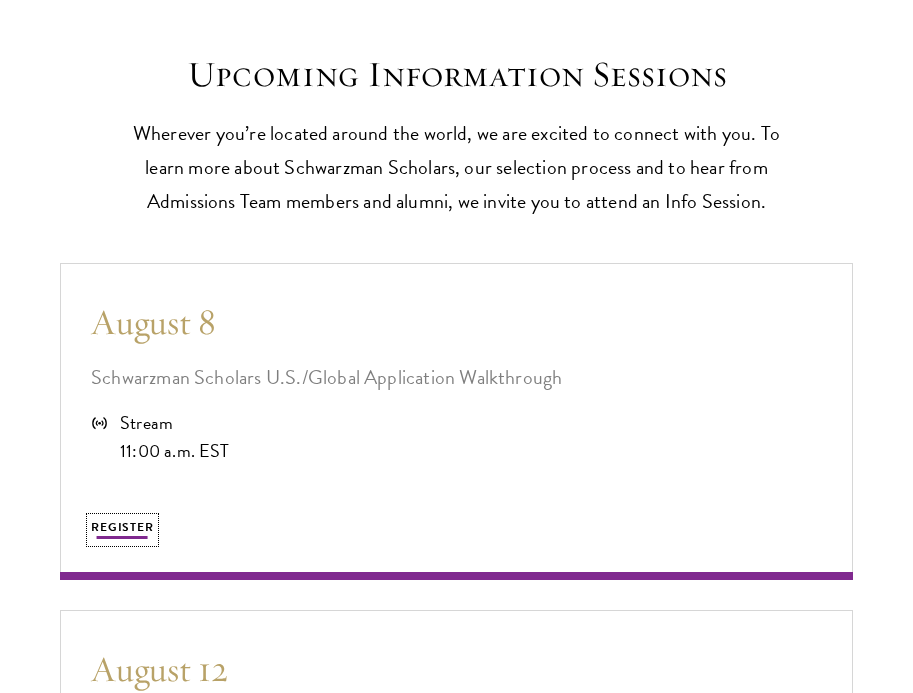 click on "REGISTER" at bounding box center [122, 527] 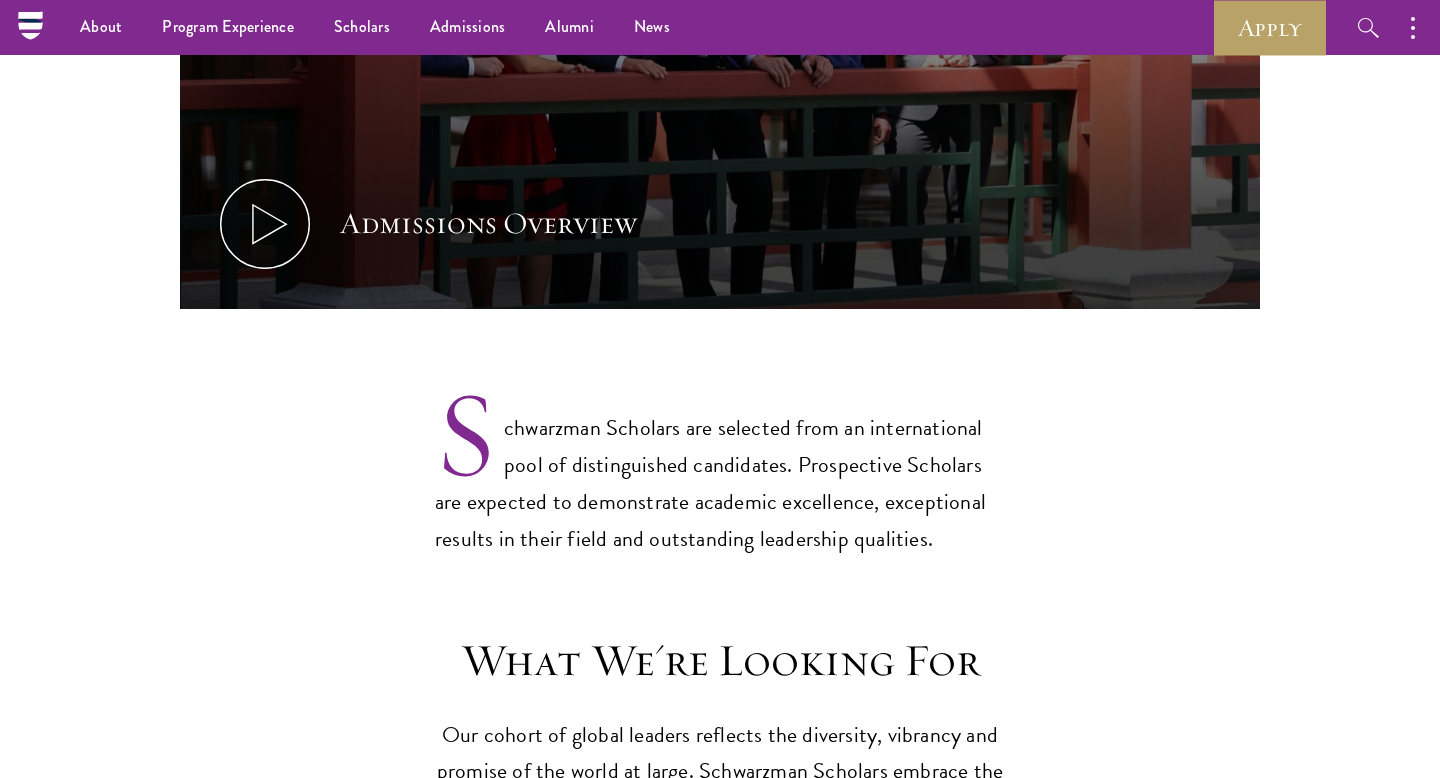 scroll, scrollTop: 1089, scrollLeft: 0, axis: vertical 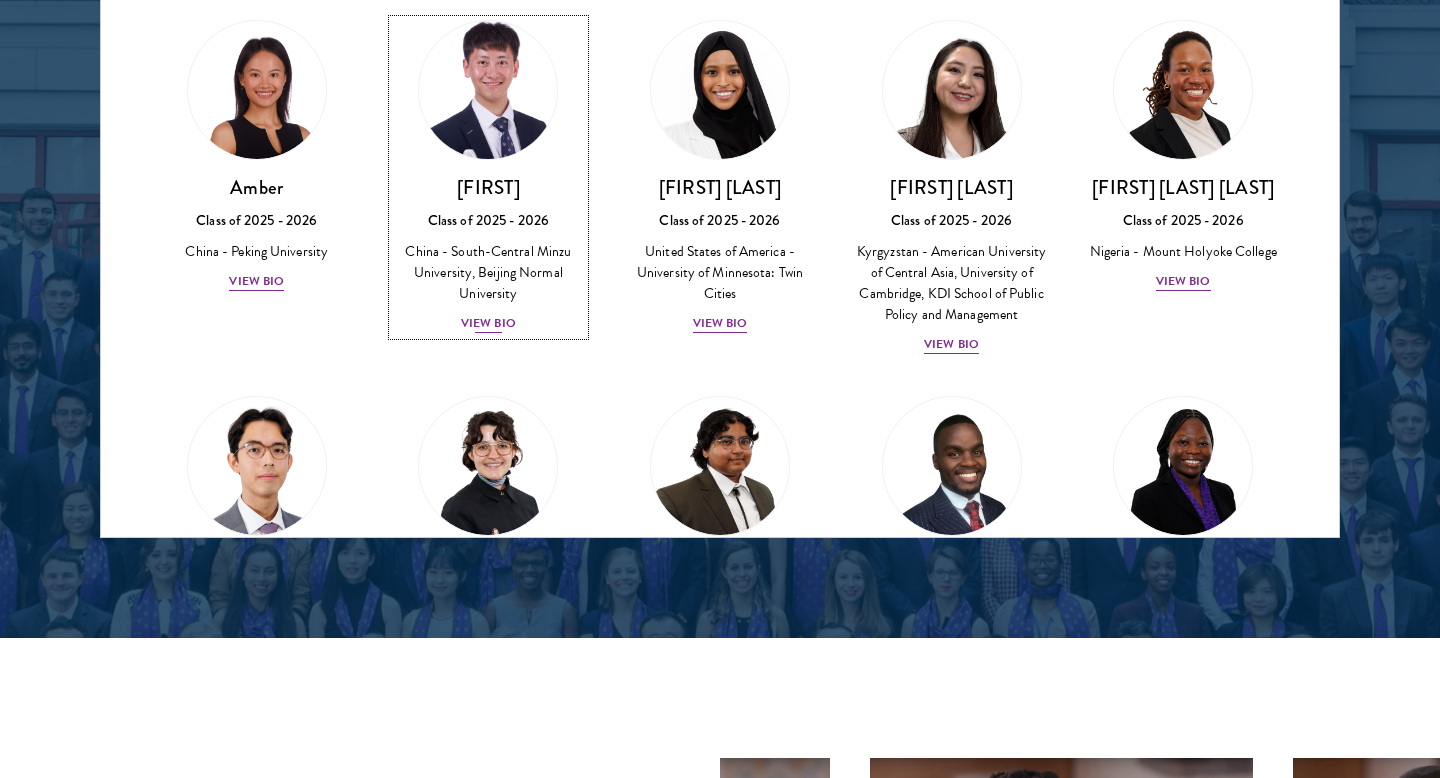 click on "View Bio" at bounding box center (488, 323) 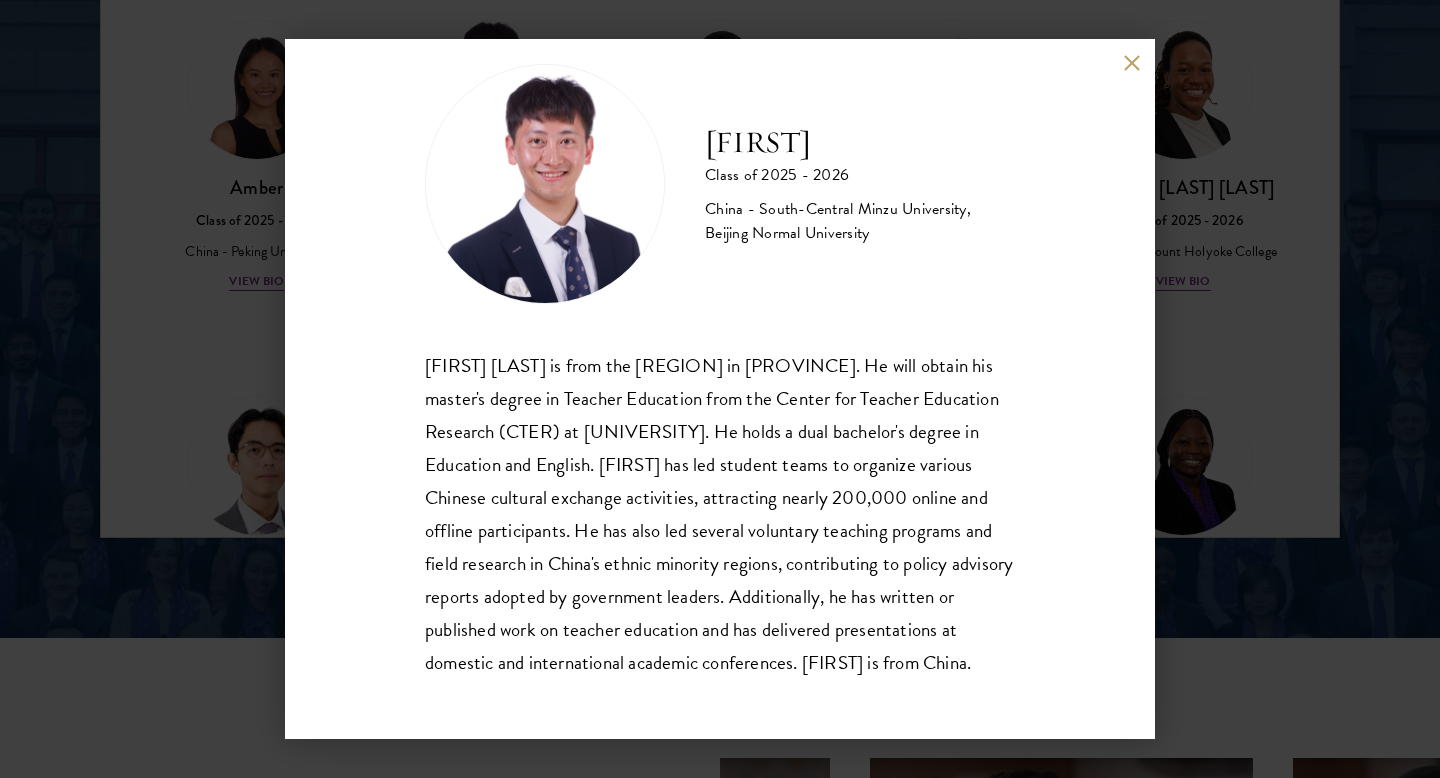 scroll, scrollTop: 64, scrollLeft: 0, axis: vertical 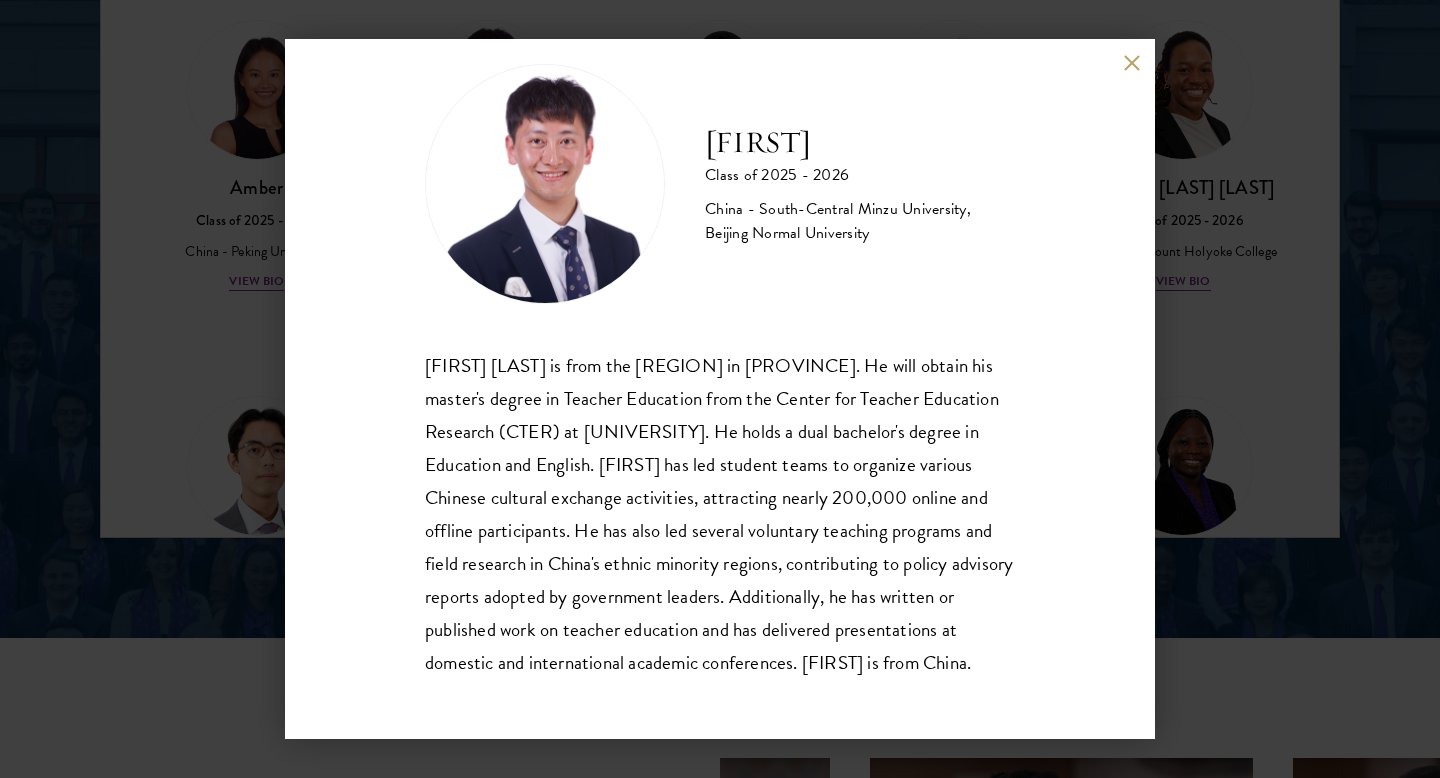 click at bounding box center [1131, 62] 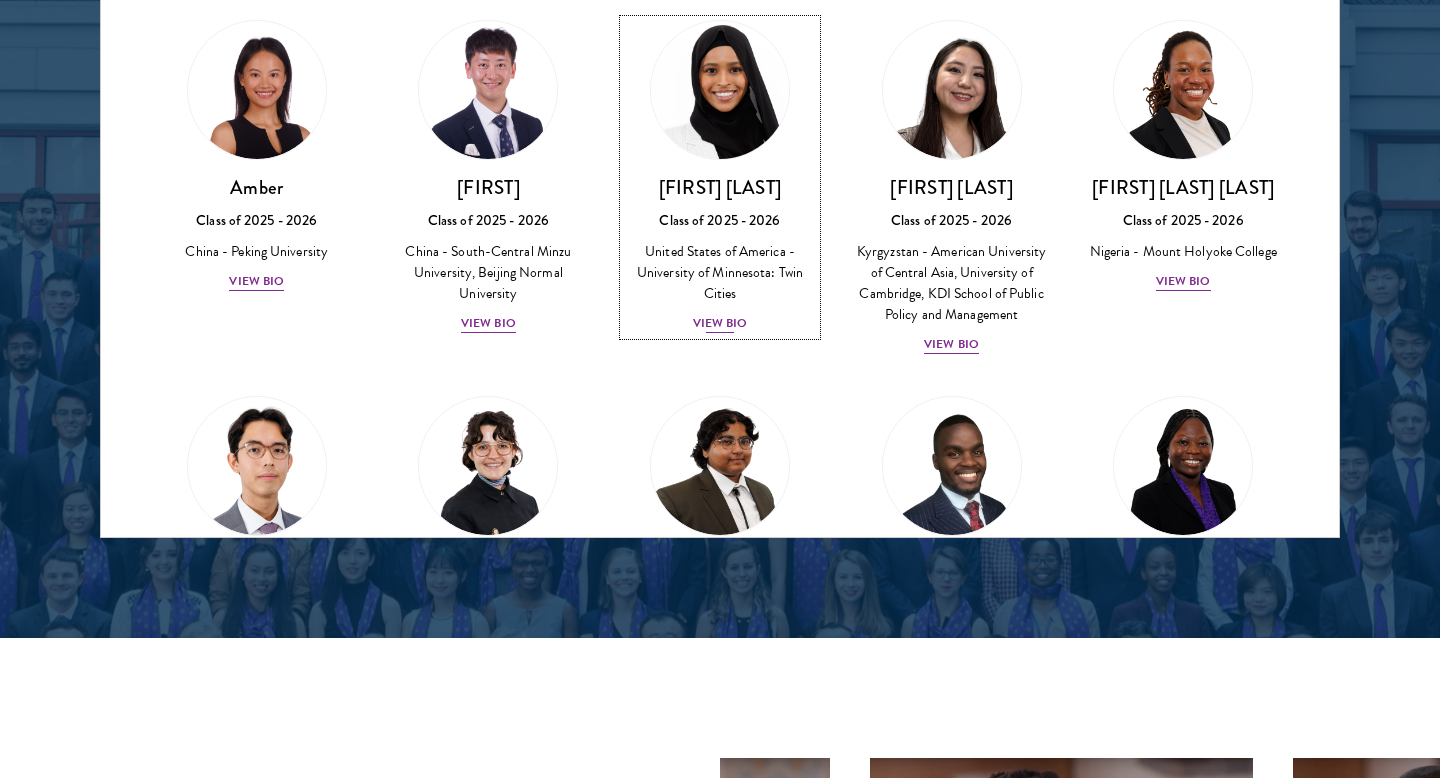 click on "View Bio" at bounding box center (720, 323) 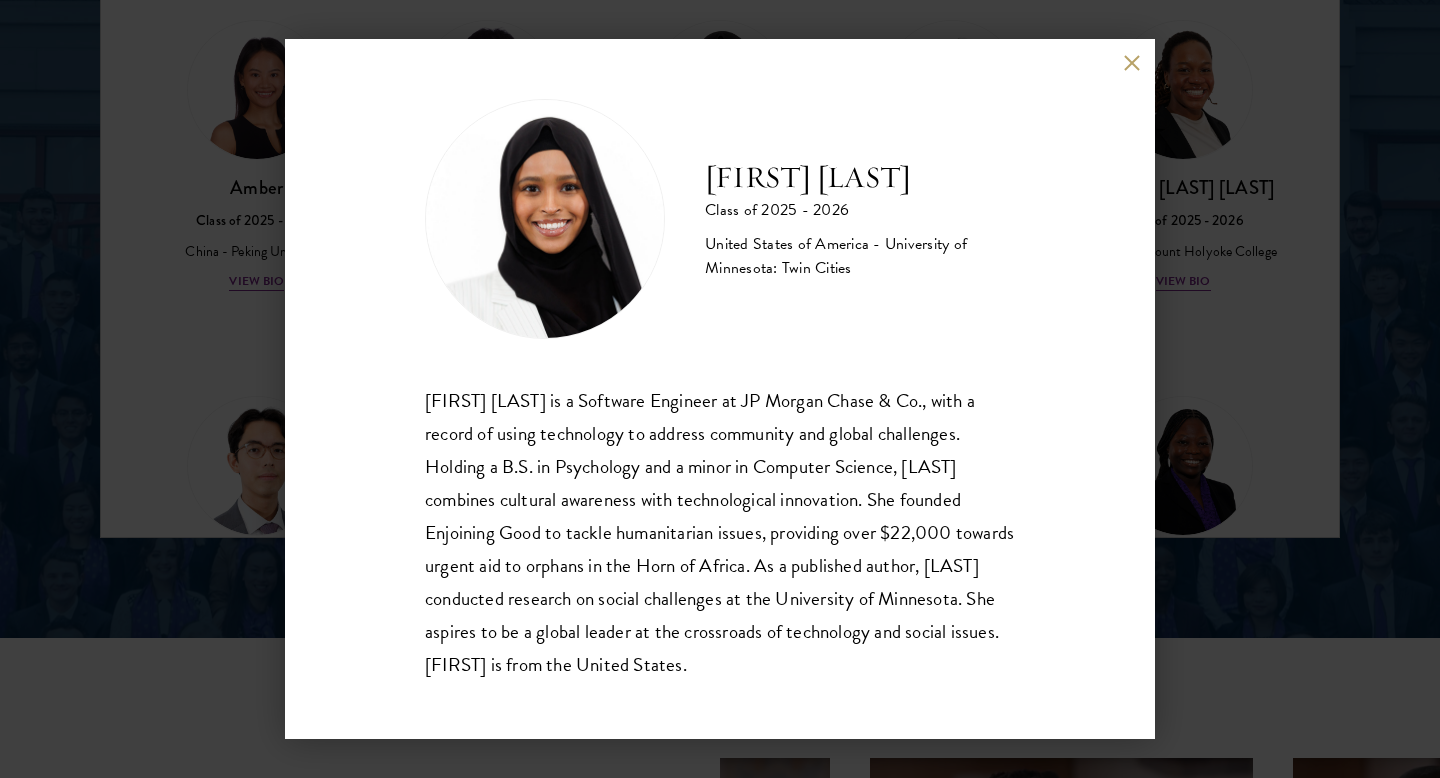click on "[FIRST] [LAST]
Class of 2025 - 2026
[COUNTRY] - [UNIVERSITY]: [CITY]
[FIRST] [LAST] is a Software Engineer at JP Morgan Chase & Co., with a record of using technology to address community and global challenges. Holding a B.S. in Psychology and a minor in Computer Science, [LAST] combines cultural awareness with technological innovation. She founded Enjoining Good to tackle humanitarian issues, providing over $22,000 towards urgent aid to orphans in the Horn of Africa. As a published author, [LAST] conducted research on social challenges at the University of Minnesota. She aspires to be a global leader at the crossroads of technology and social issues. [FIRST] is from the United States." at bounding box center (720, 389) 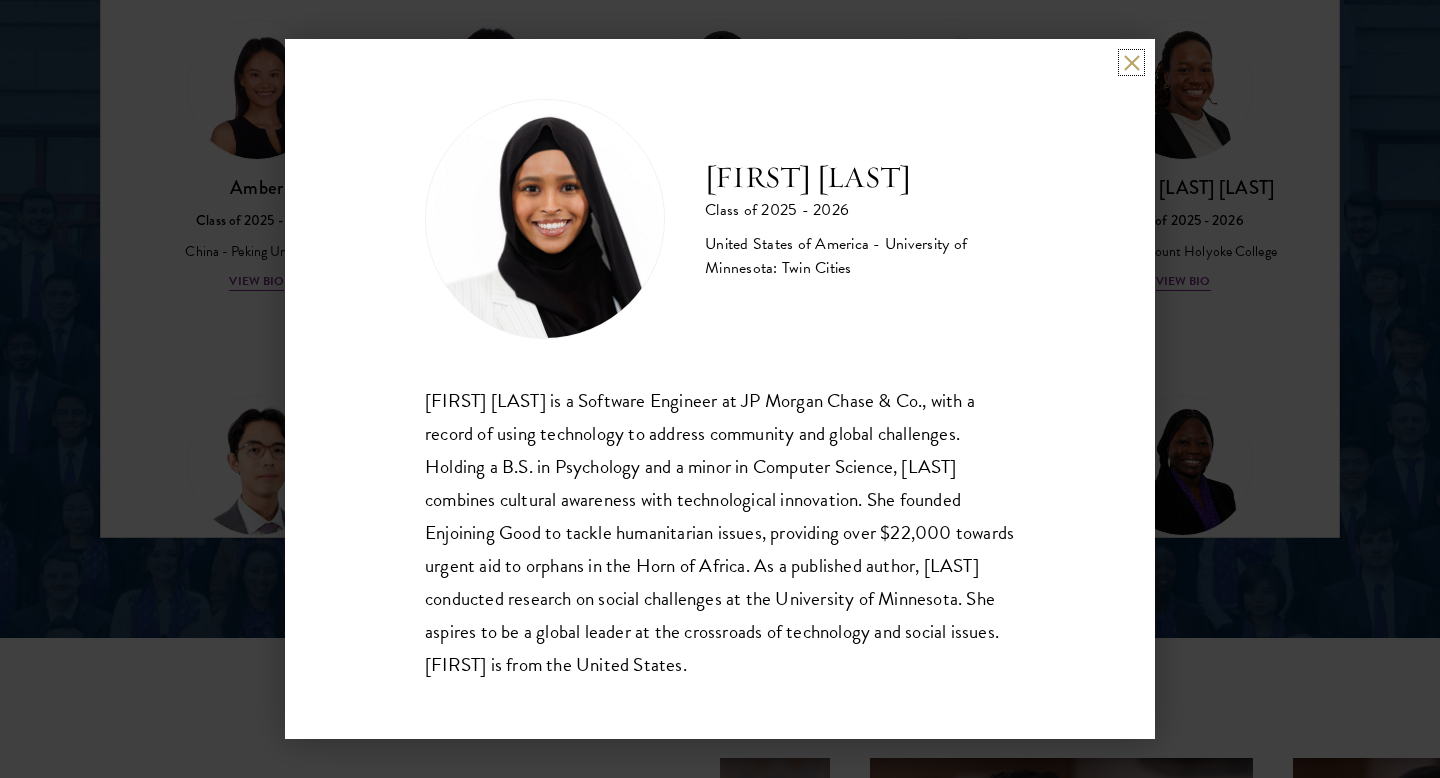 click at bounding box center [1131, 62] 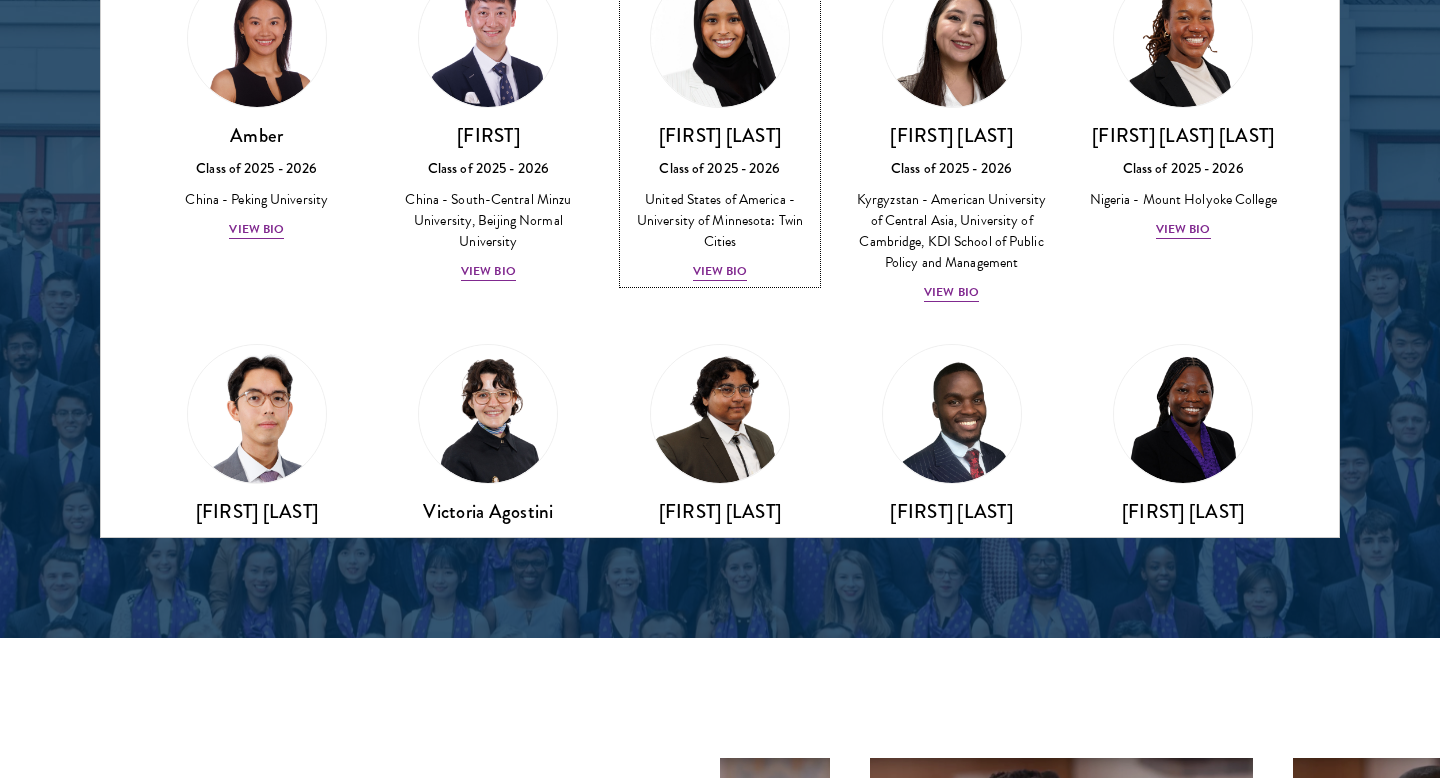 scroll, scrollTop: 53, scrollLeft: 0, axis: vertical 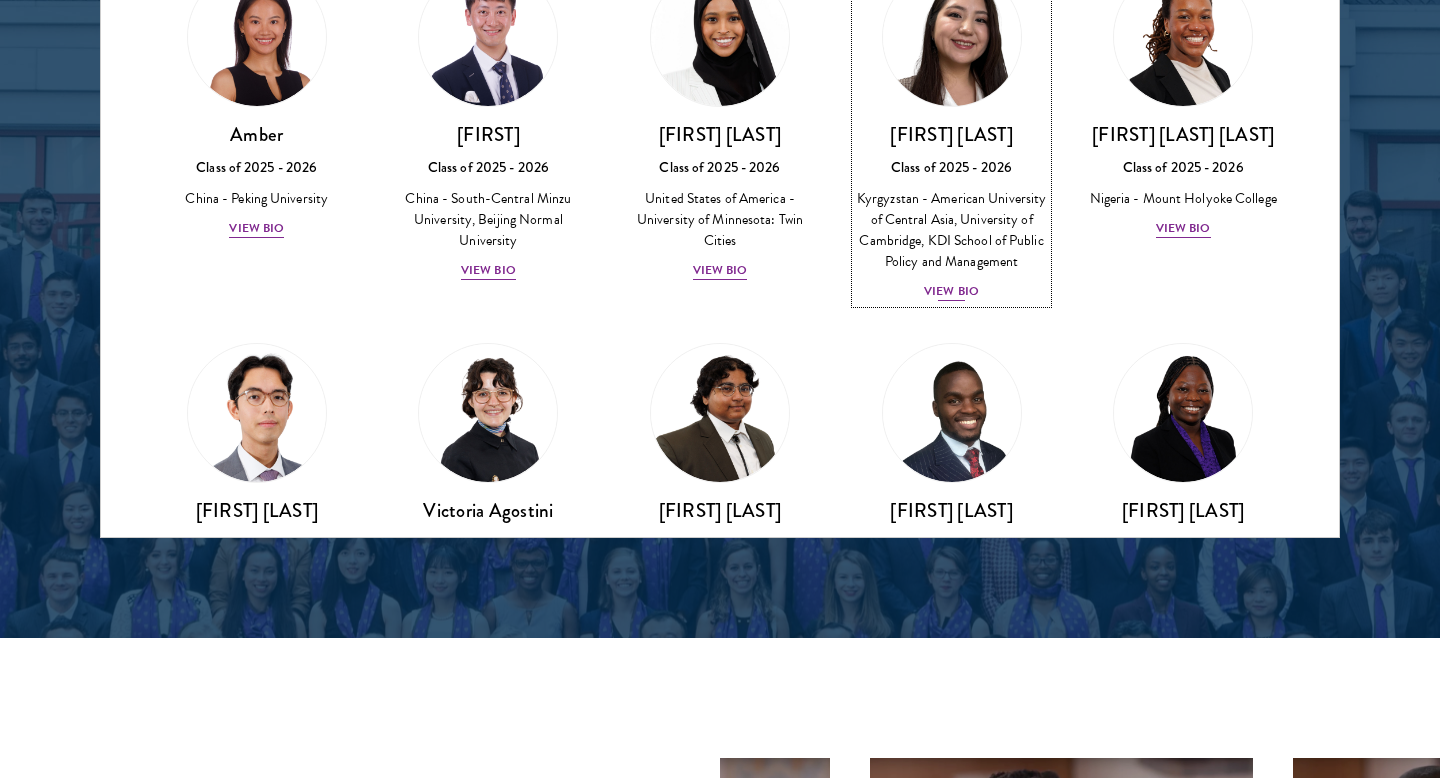click on "View Bio" at bounding box center (951, 291) 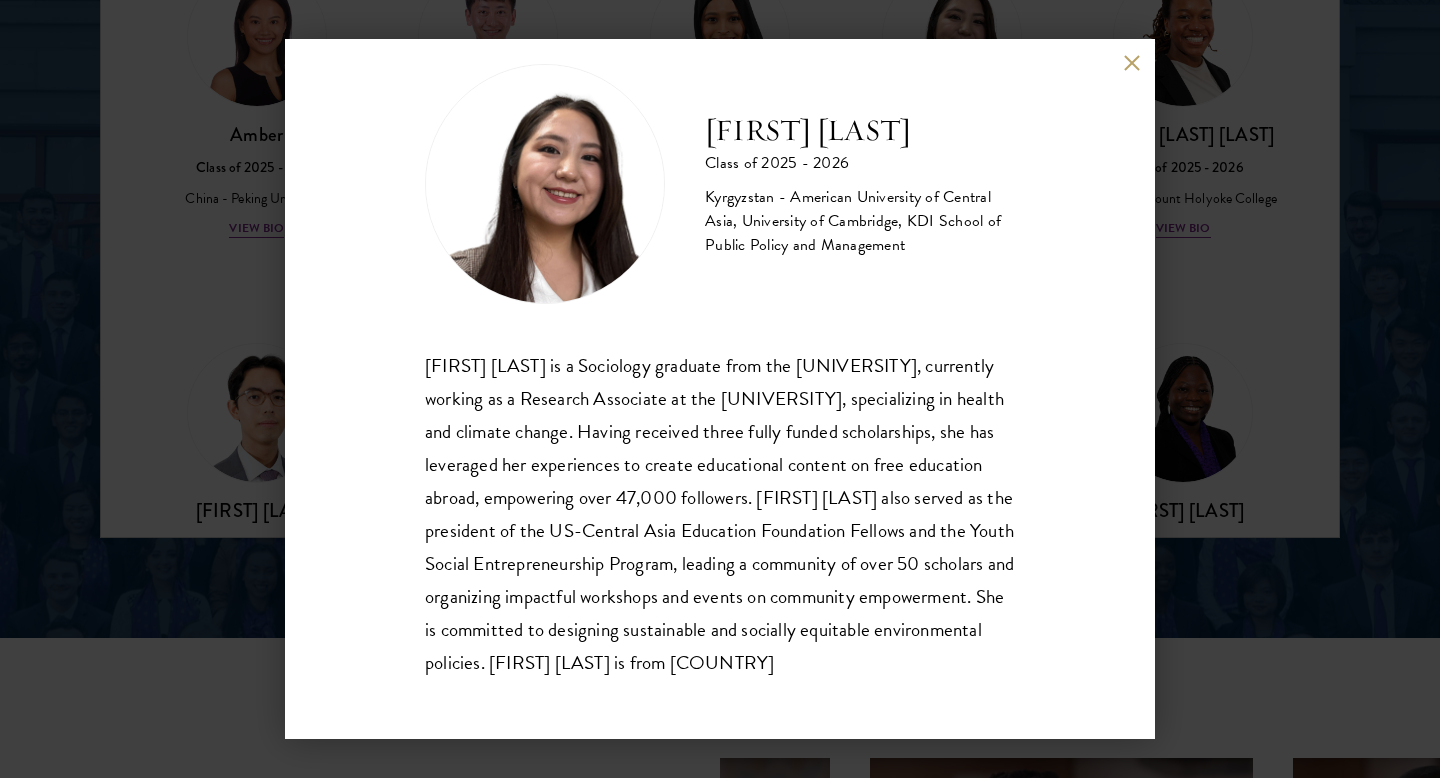 scroll, scrollTop: 53, scrollLeft: 0, axis: vertical 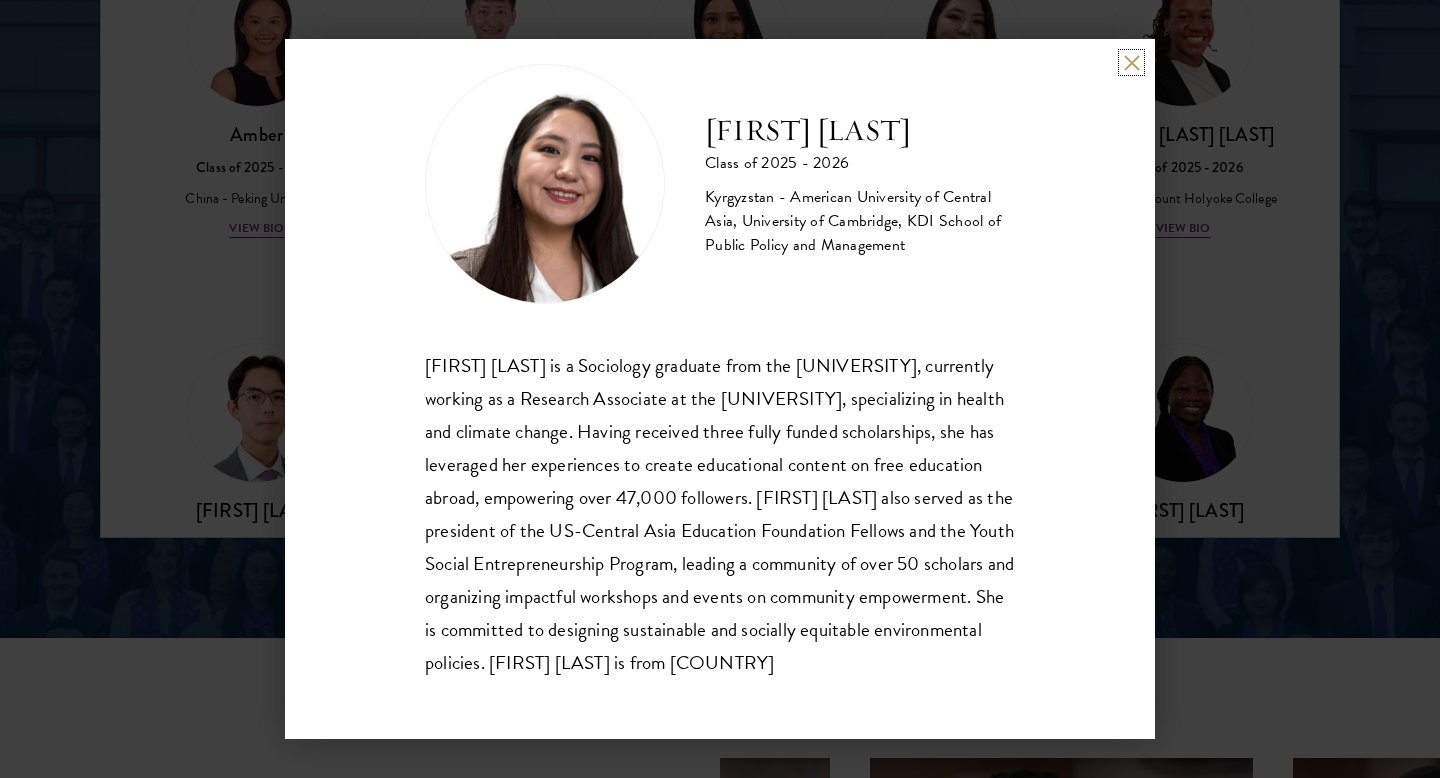 click at bounding box center [1131, 62] 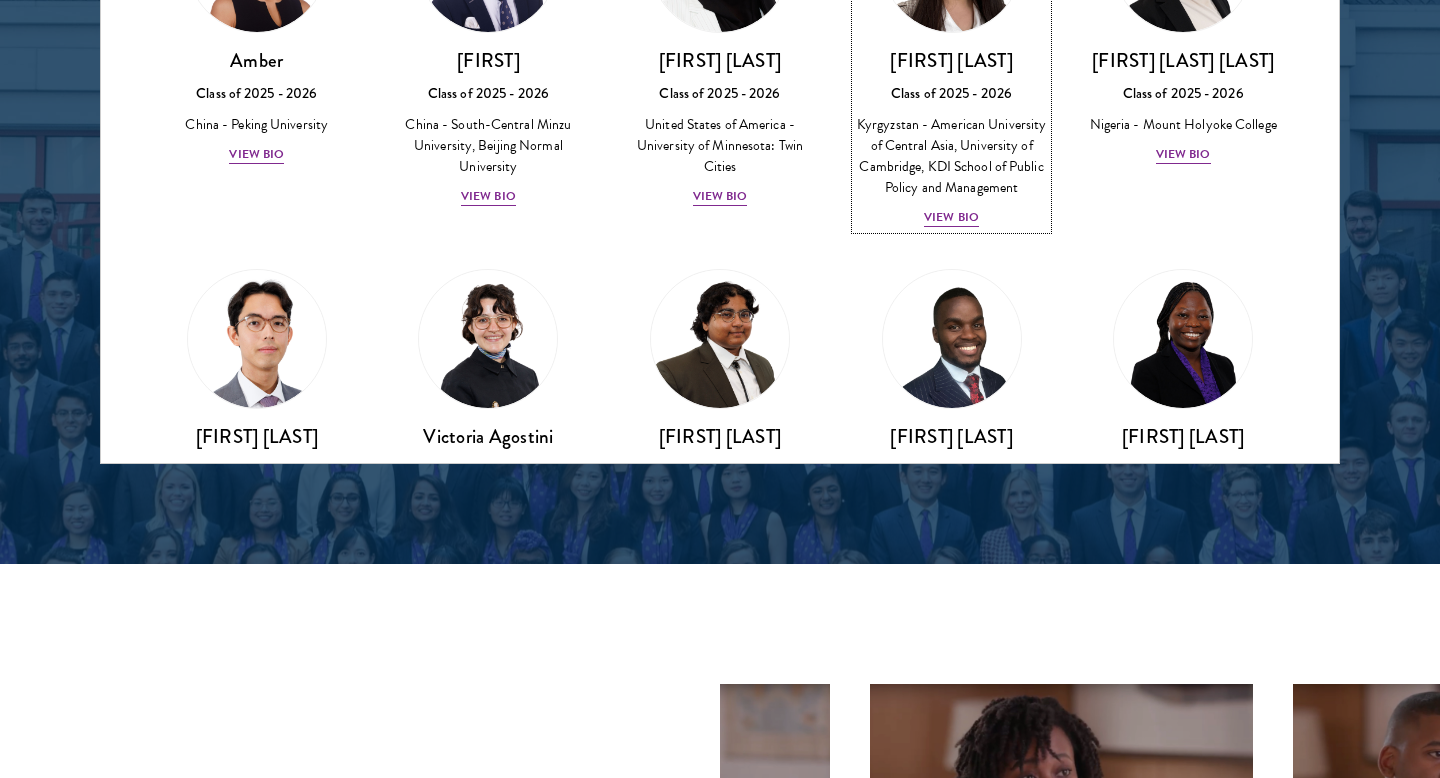 scroll, scrollTop: 2794, scrollLeft: 0, axis: vertical 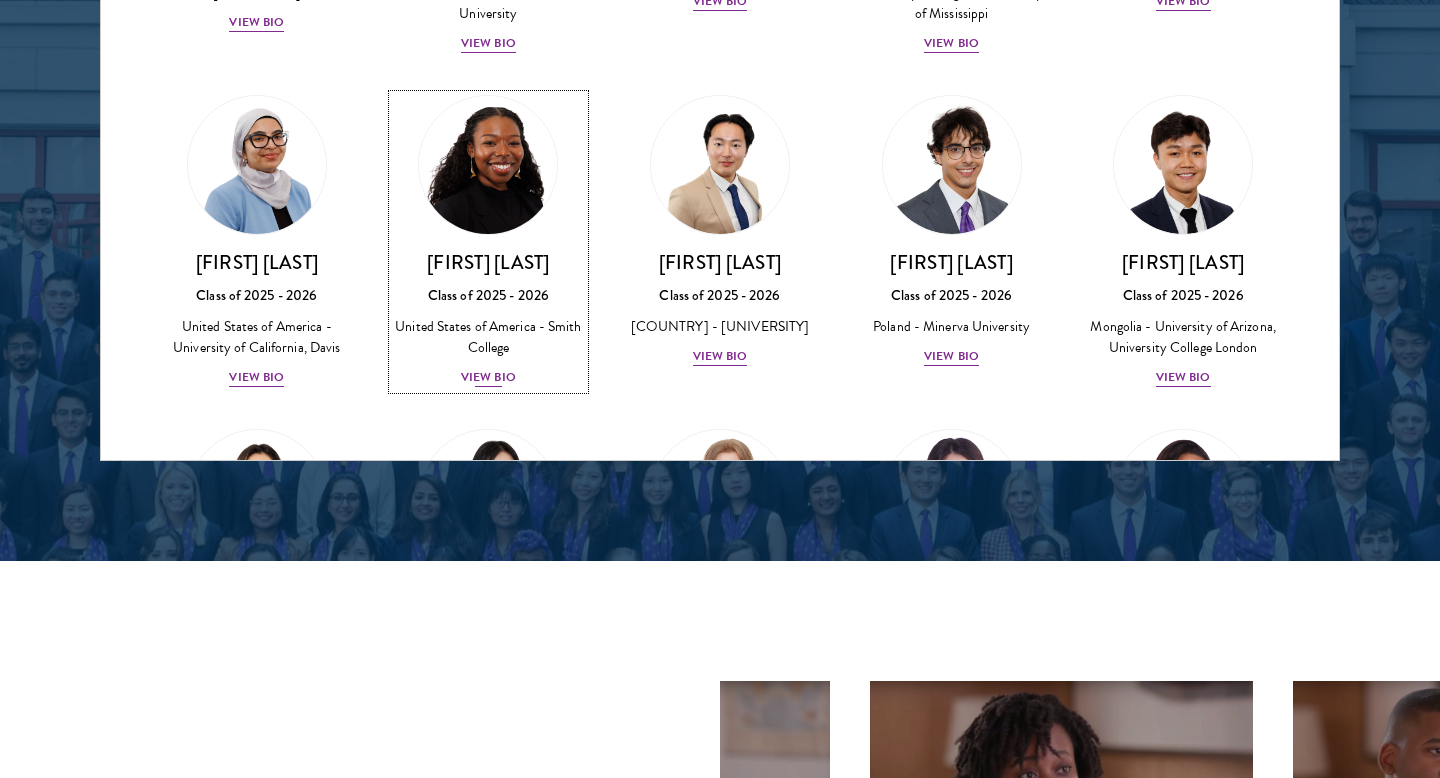 click on "View Bio" at bounding box center [488, 377] 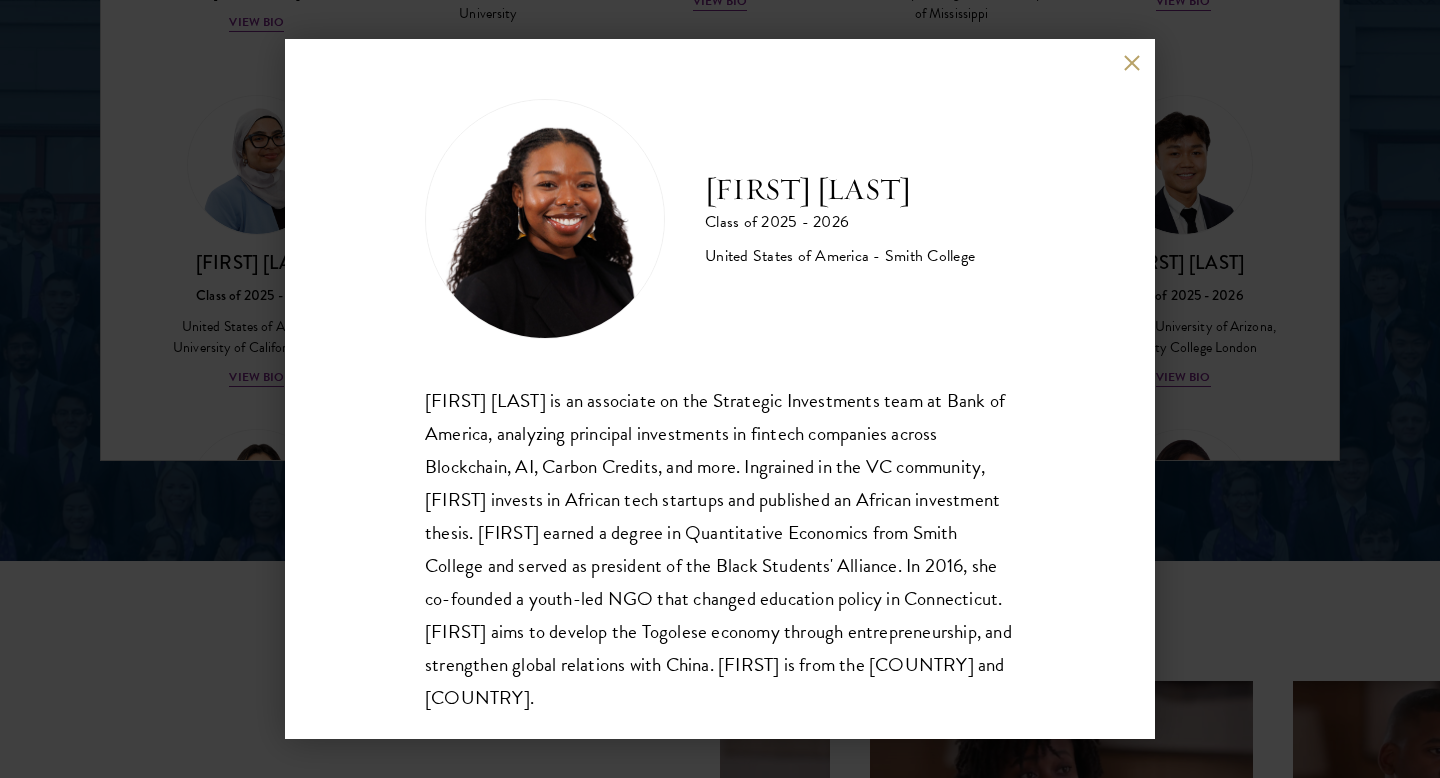 click at bounding box center [1131, 62] 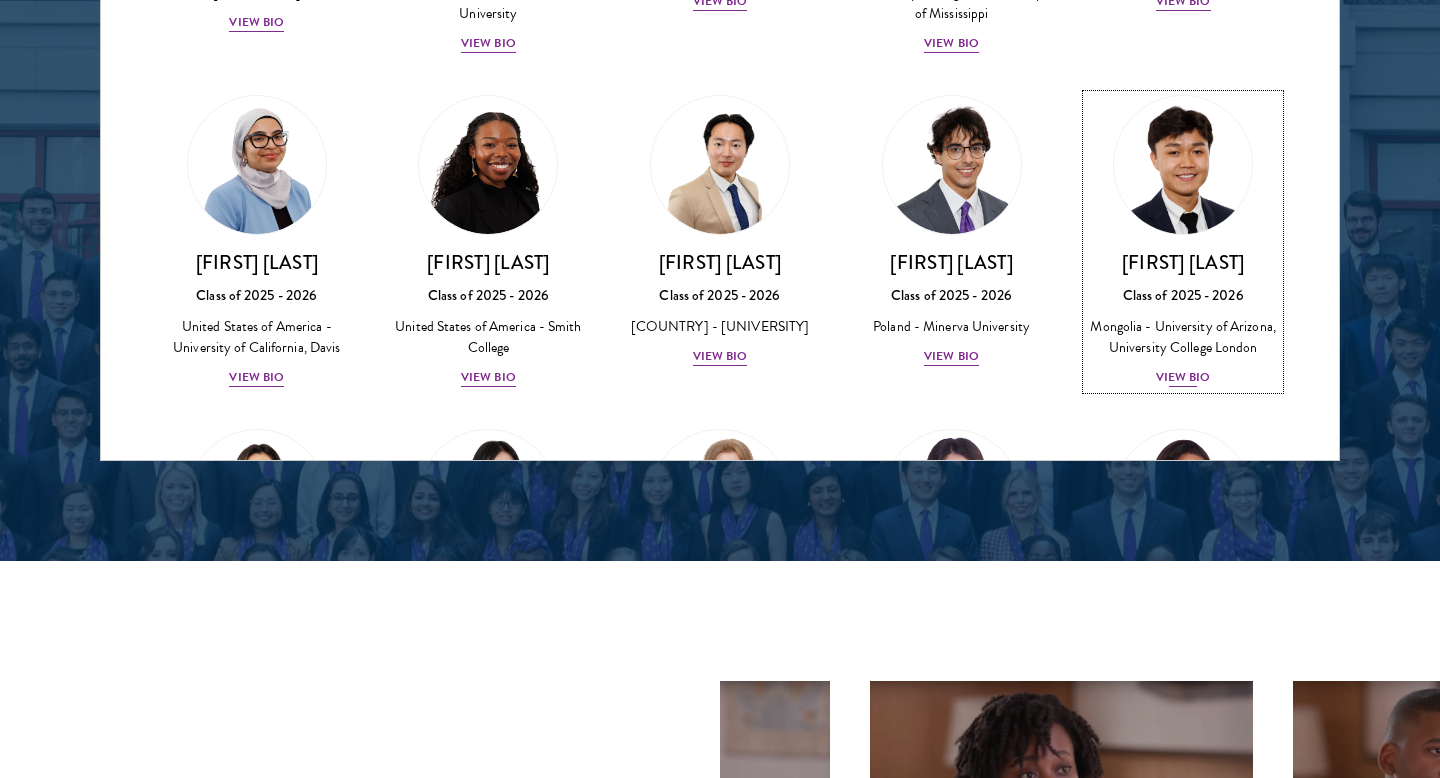 click on "View Bio" at bounding box center [1183, 377] 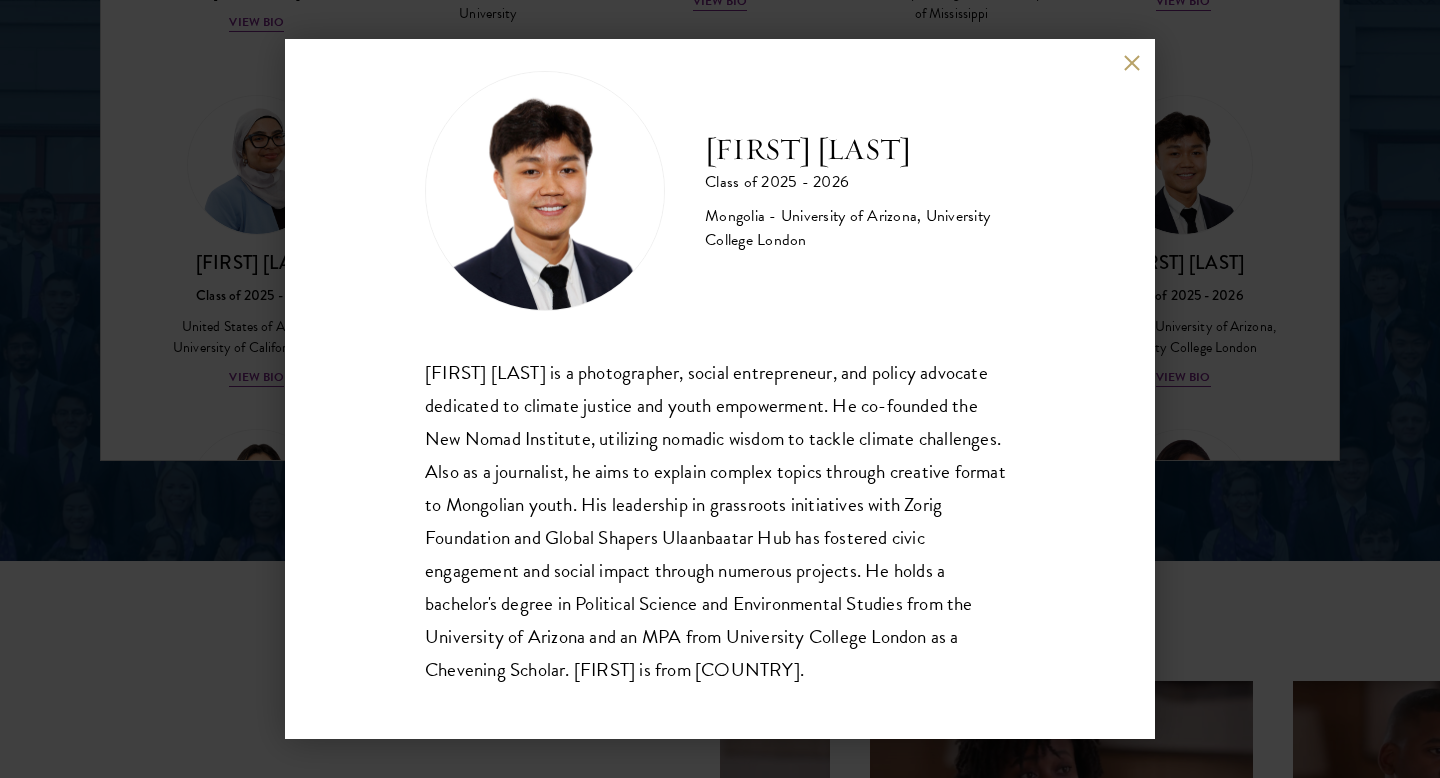 scroll, scrollTop: 35, scrollLeft: 0, axis: vertical 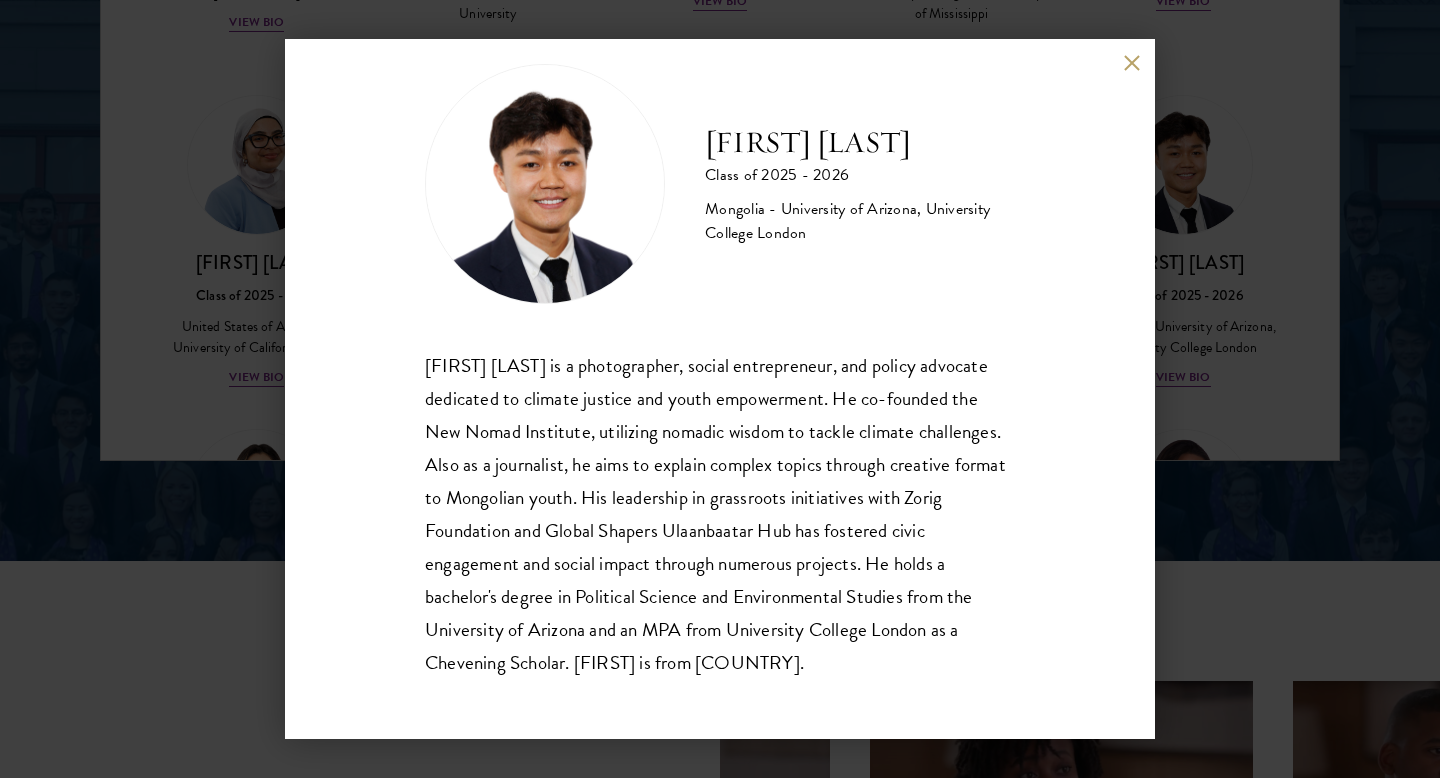 click on "[FIRST] [LAST]
Class of 2025 - 2026
Mongolia - [UNIVERSITY], [UNIVERSITY]
[FIRST] [LAST] is a photographer, social entrepreneur, and policy advocate dedicated to climate justice and youth empowerment. He co-founded the New Nomad Institute, utilizing nomadic wisdom to tackle climate challenges. Also as a journalist, he aims to explain complex topics through creative format to Mongolian youth. His leadership in grassroots initiatives with Zorig Foundation and Global Shapers Ulaanbaatar Hub has fostered civic engagement and social impact through numerous projects. He holds a bachelor's degree in Political Science and Environmental Studies from the [UNIVERSITY] and an MPA from [UNIVERSITY] as a Chevening Scholar. [FIRST] is from Mongolia." at bounding box center (720, 389) 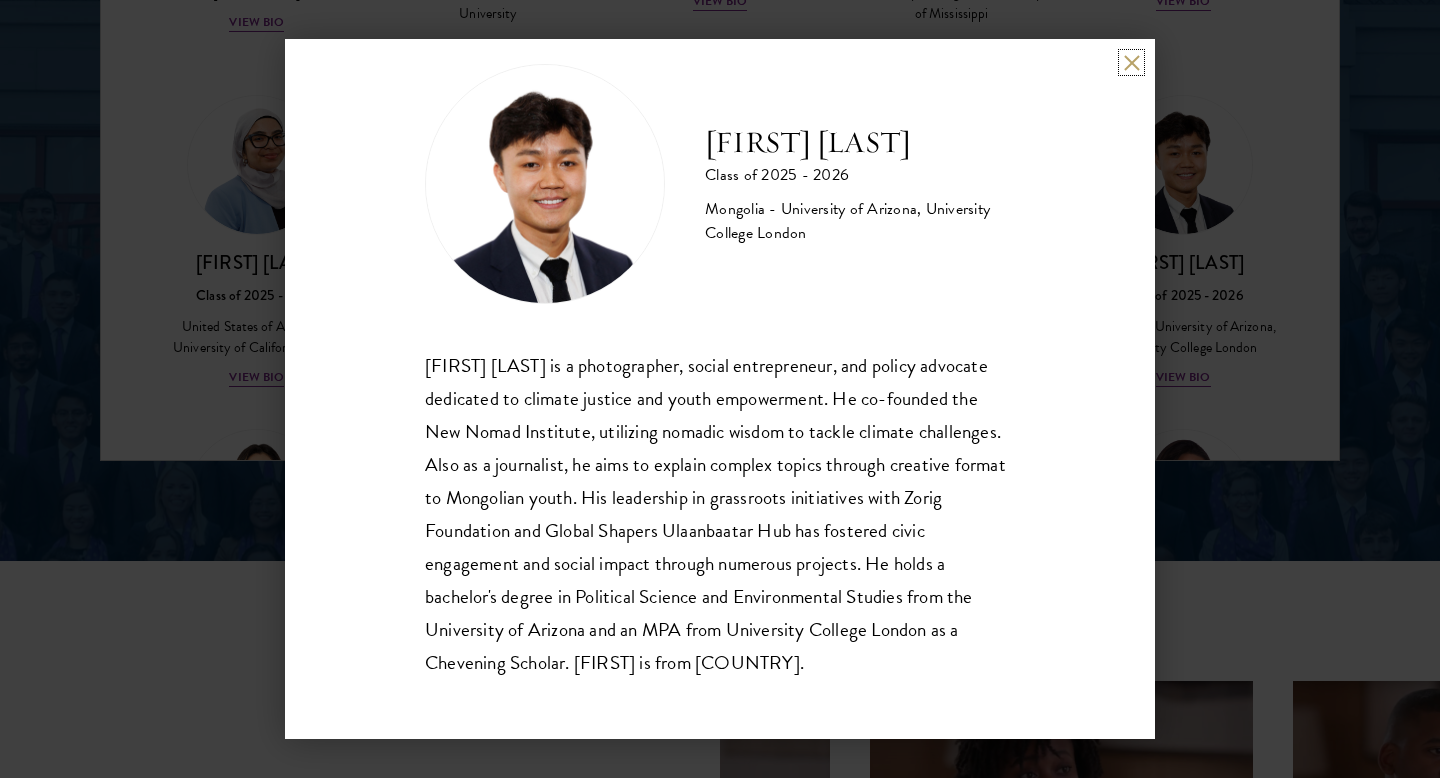 click at bounding box center [1131, 62] 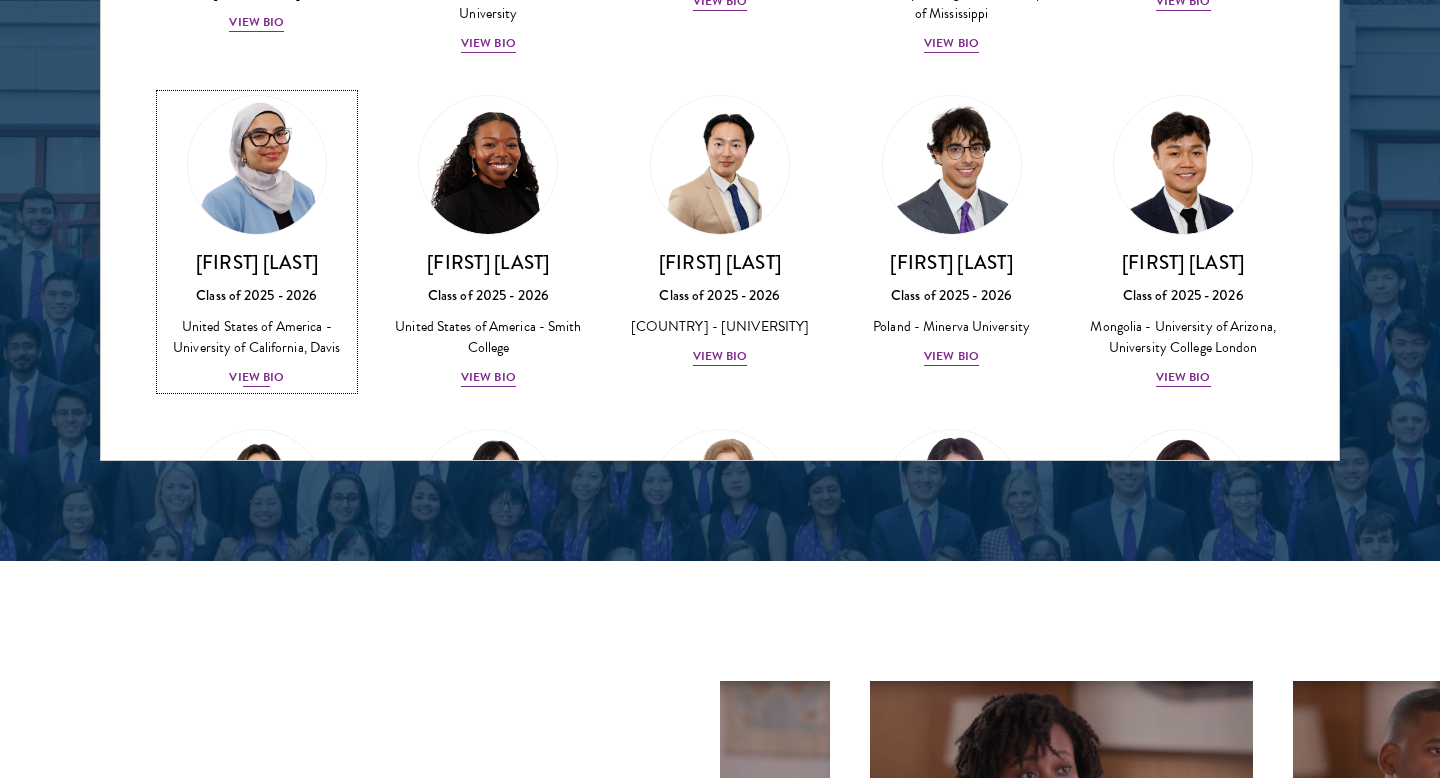 click on "View Bio" at bounding box center (256, 377) 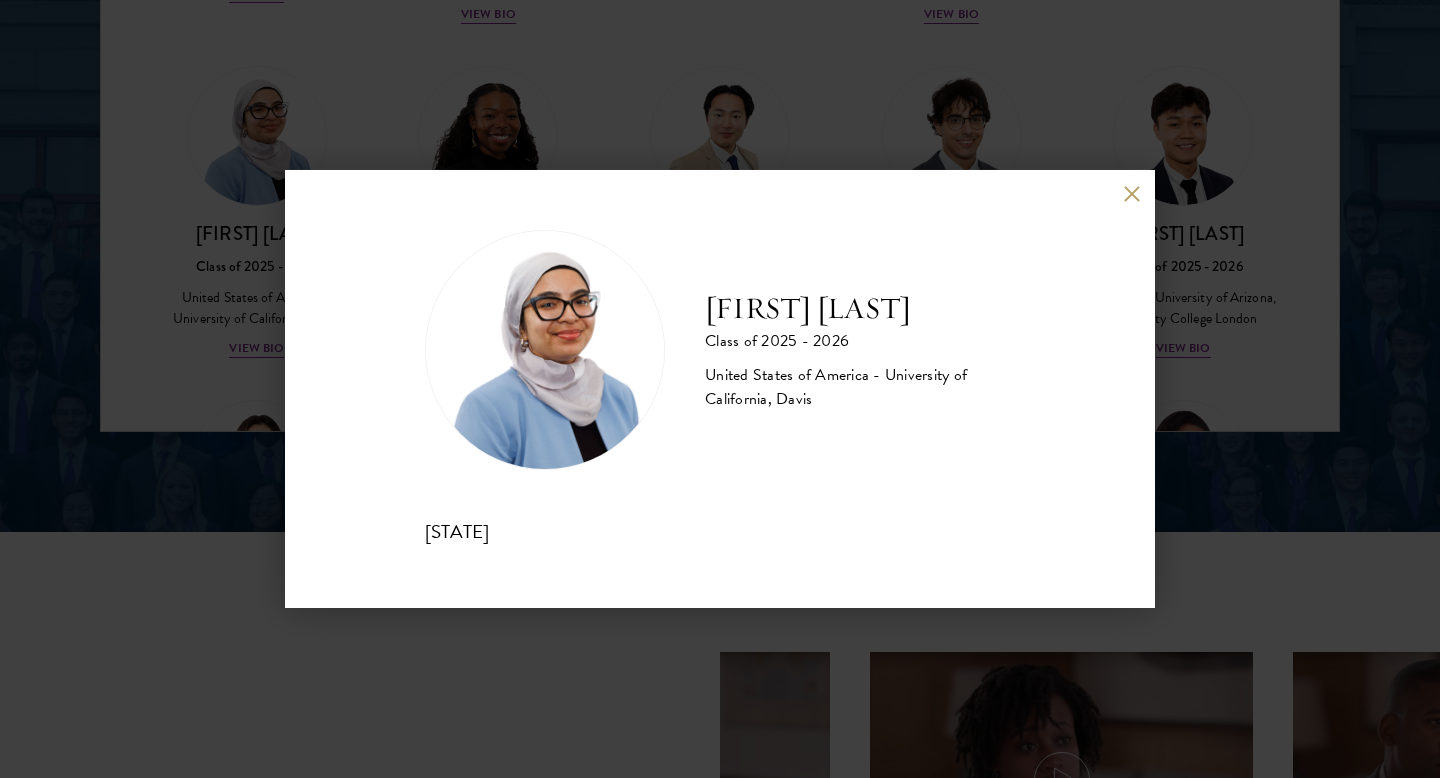 scroll, scrollTop: 2837, scrollLeft: 0, axis: vertical 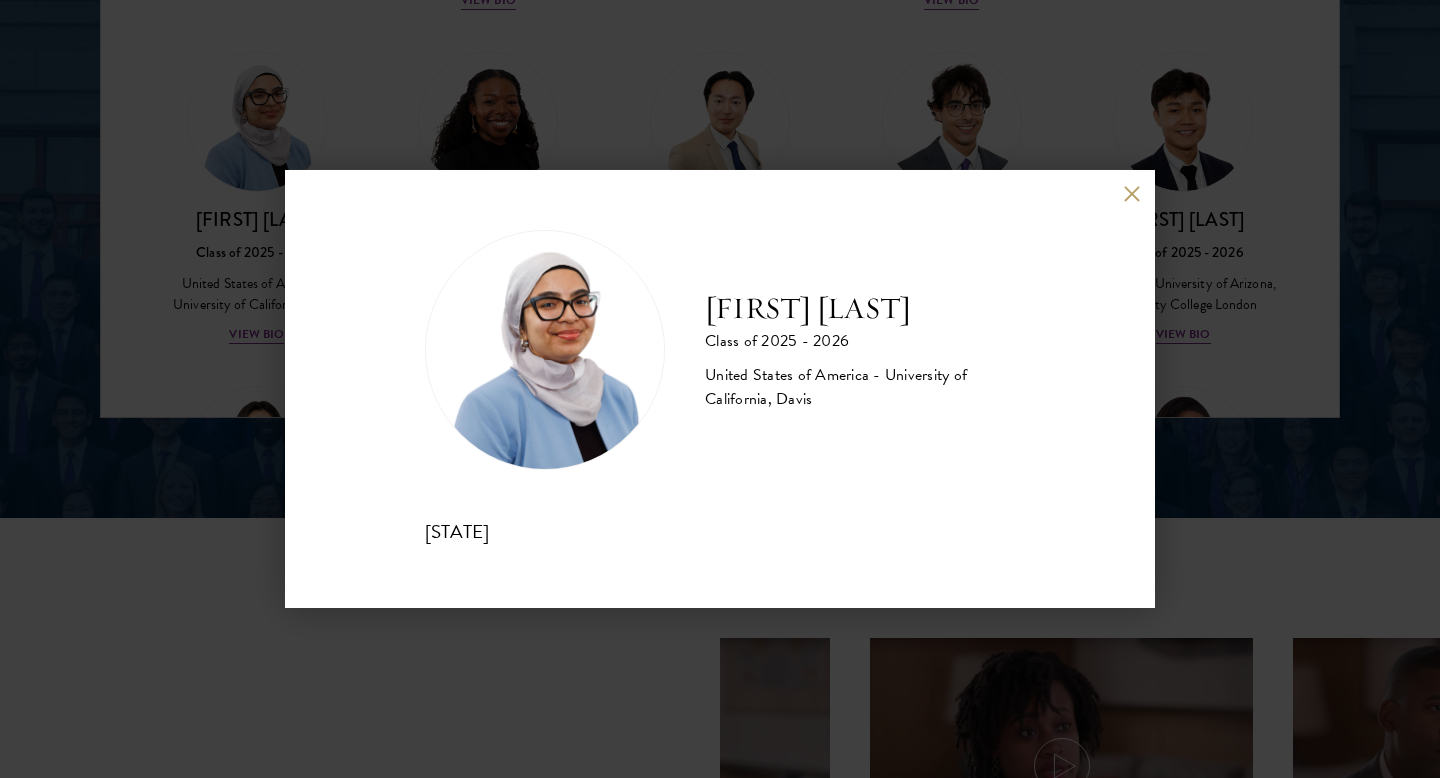 click on "[FIRST] [LAST]
Class of 2025 - 2026
[COUNTRY] - [UNIVERSITY], [UNIVERSITY]
[FIRST] [LAST] is a graduate of [UNIVERSITY] with a degree in International Relations and minor in Arabic. She served as the president of the [UNIVERSITY] Student Association, representing 230,000 undergraduate students across [STATE]. During her time in the Association, she advocated for millions of dollars from both the state and the university to support students. [FIRST] hopes to continue her higher education advocacy to support and develop programs in the Middle East and North Africa. [FIRST] is a citizen of the [COUNTRY] and [COUNTRY]." at bounding box center (720, 389) 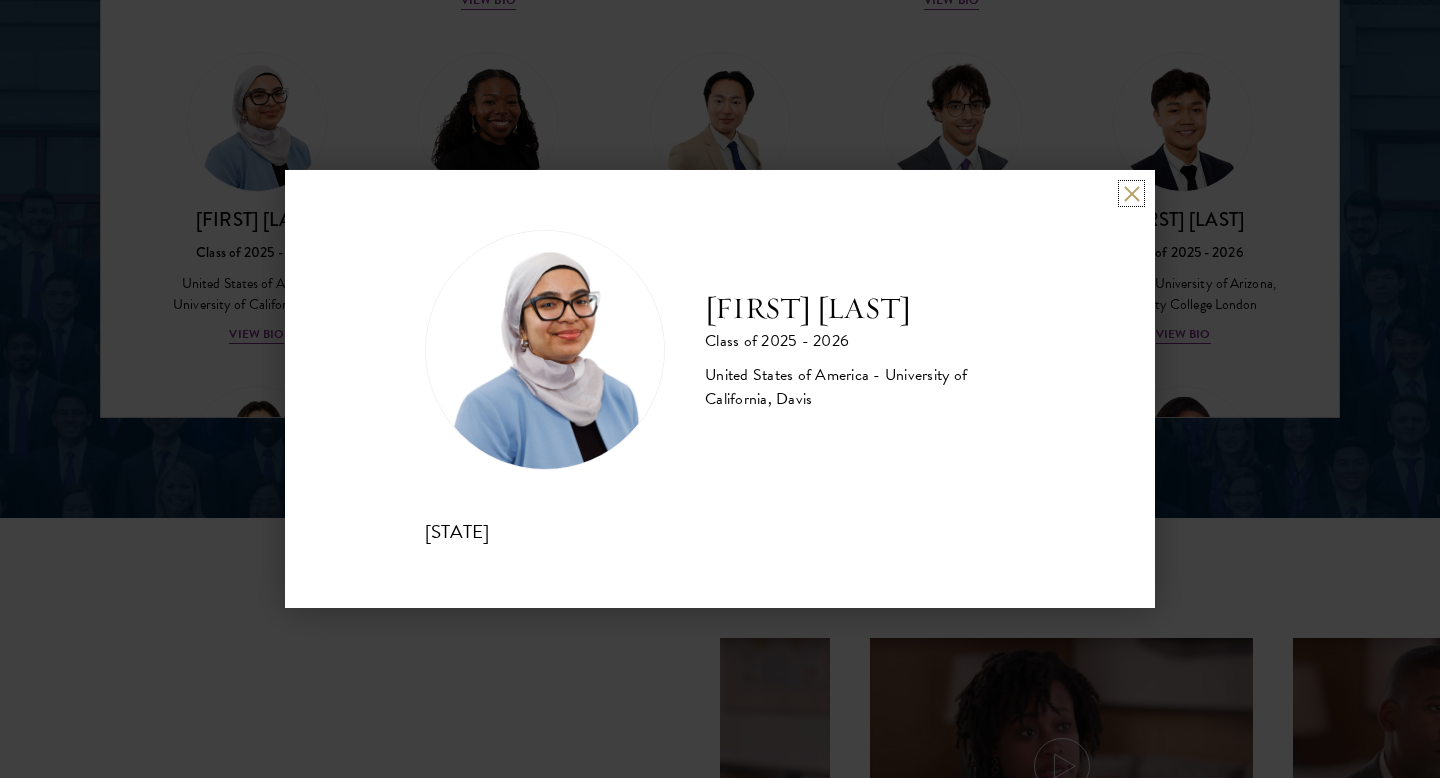 click at bounding box center (1131, 193) 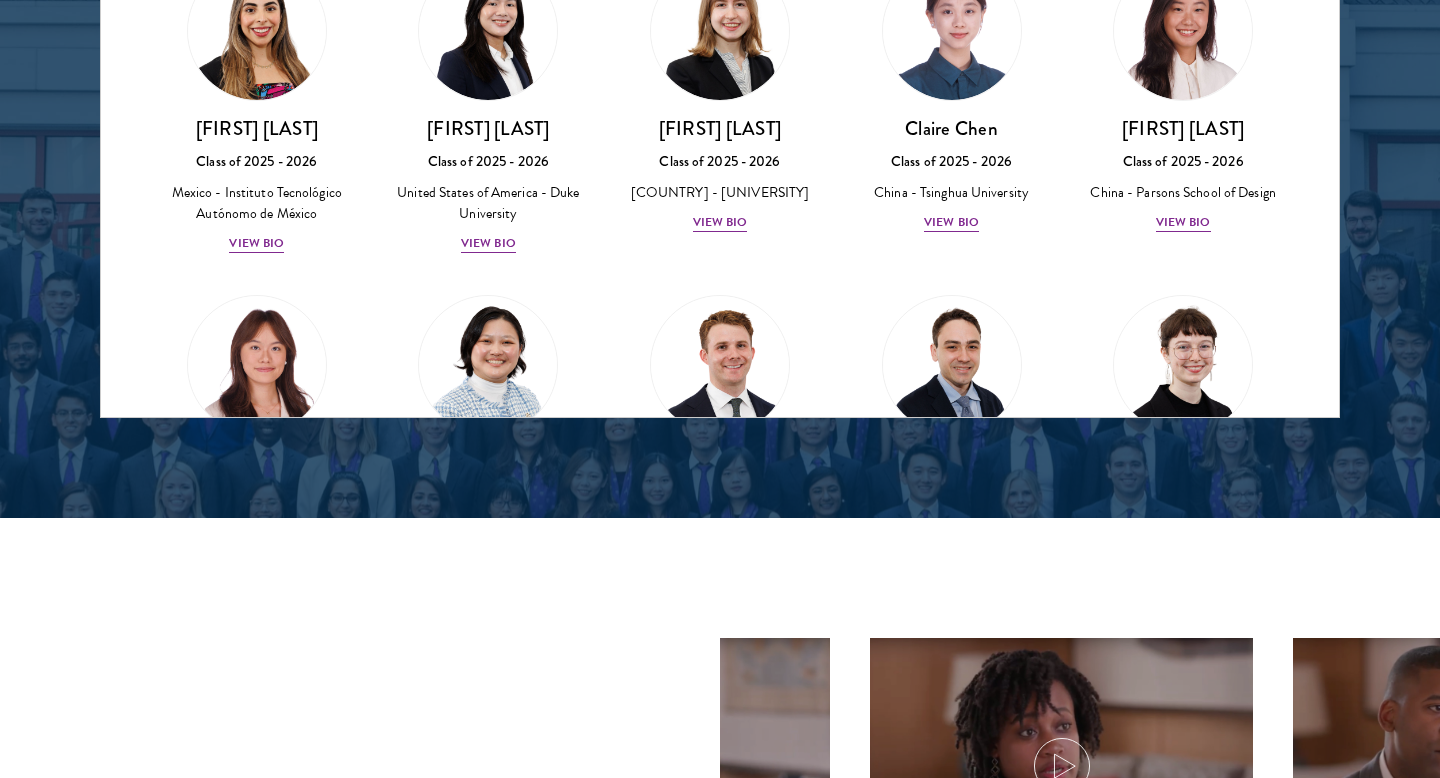 scroll, scrollTop: 1340, scrollLeft: 0, axis: vertical 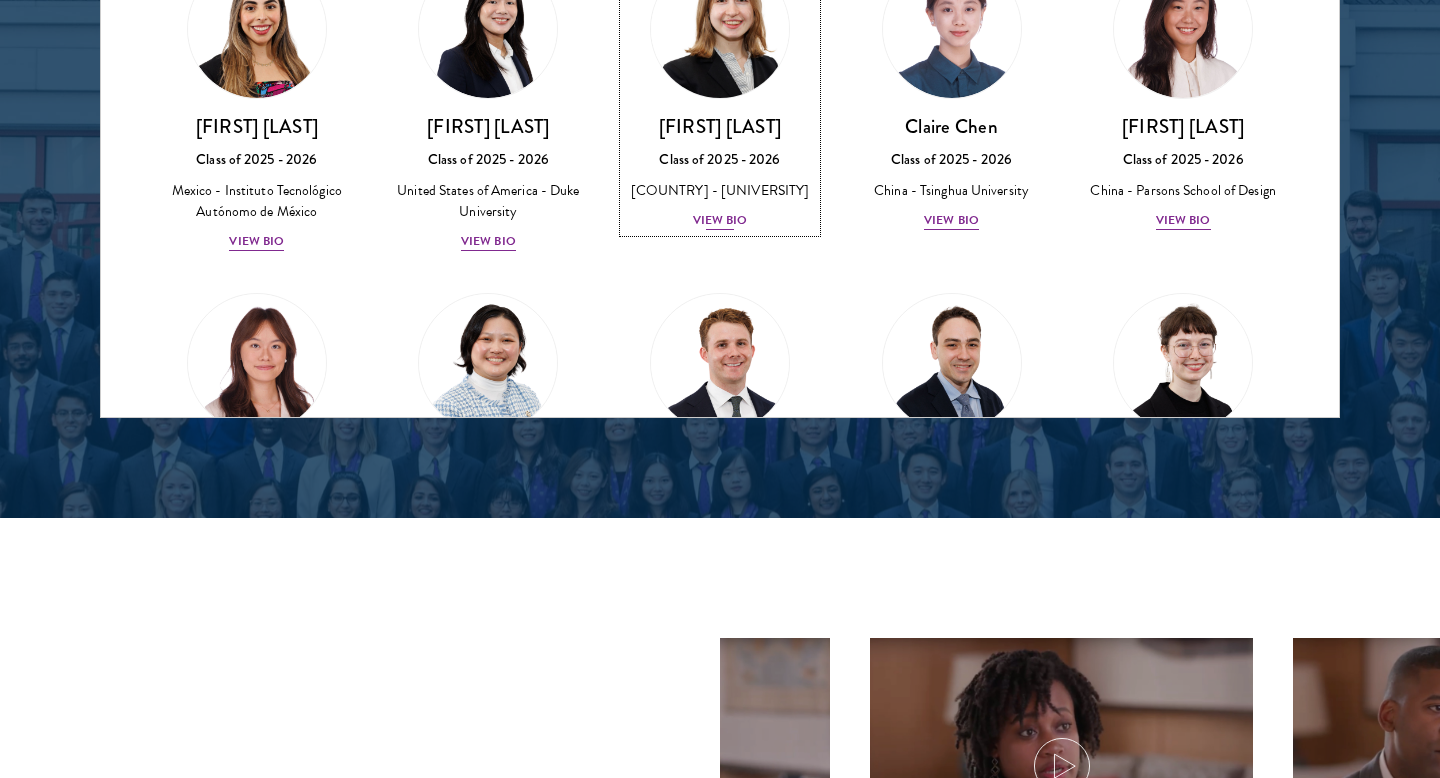 click on "View Bio" at bounding box center (720, 220) 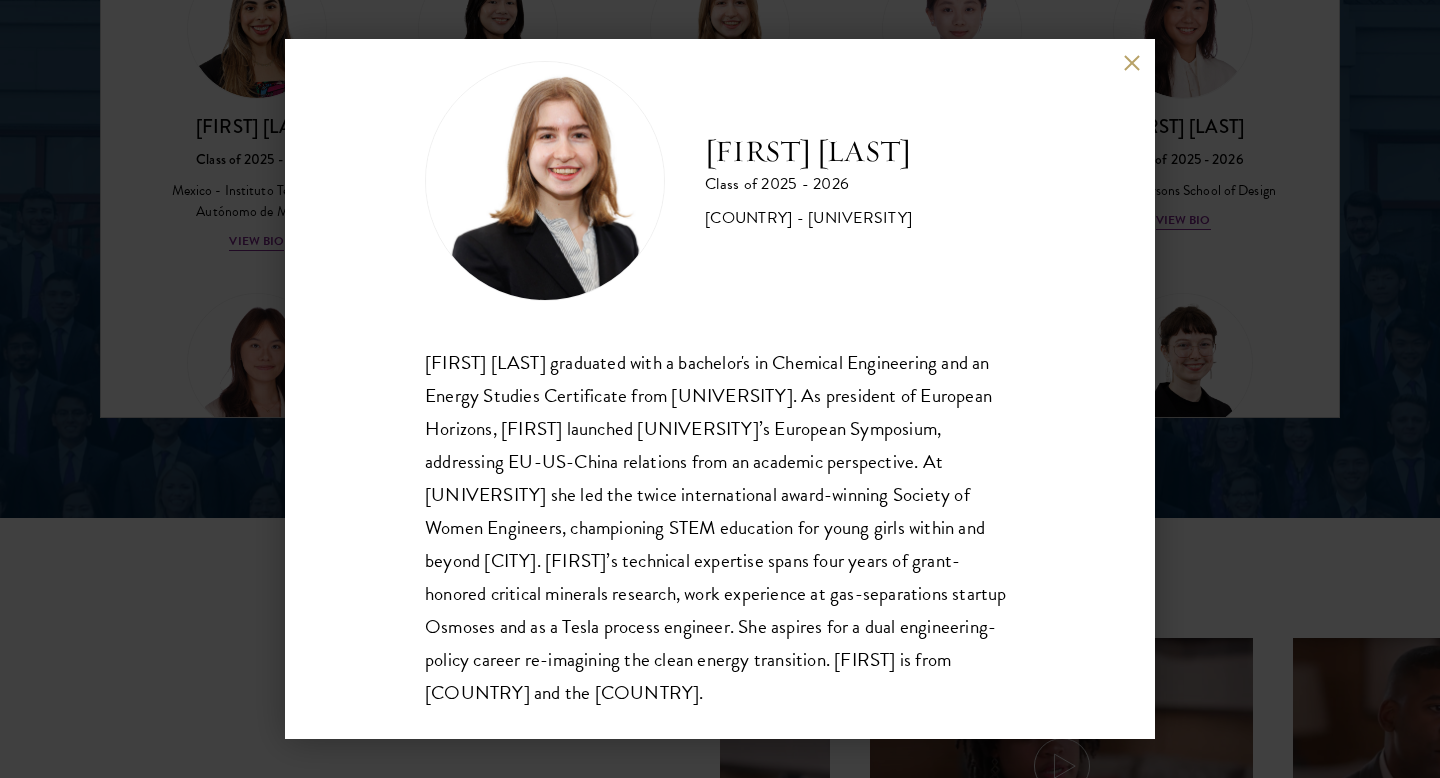 scroll, scrollTop: 39, scrollLeft: 0, axis: vertical 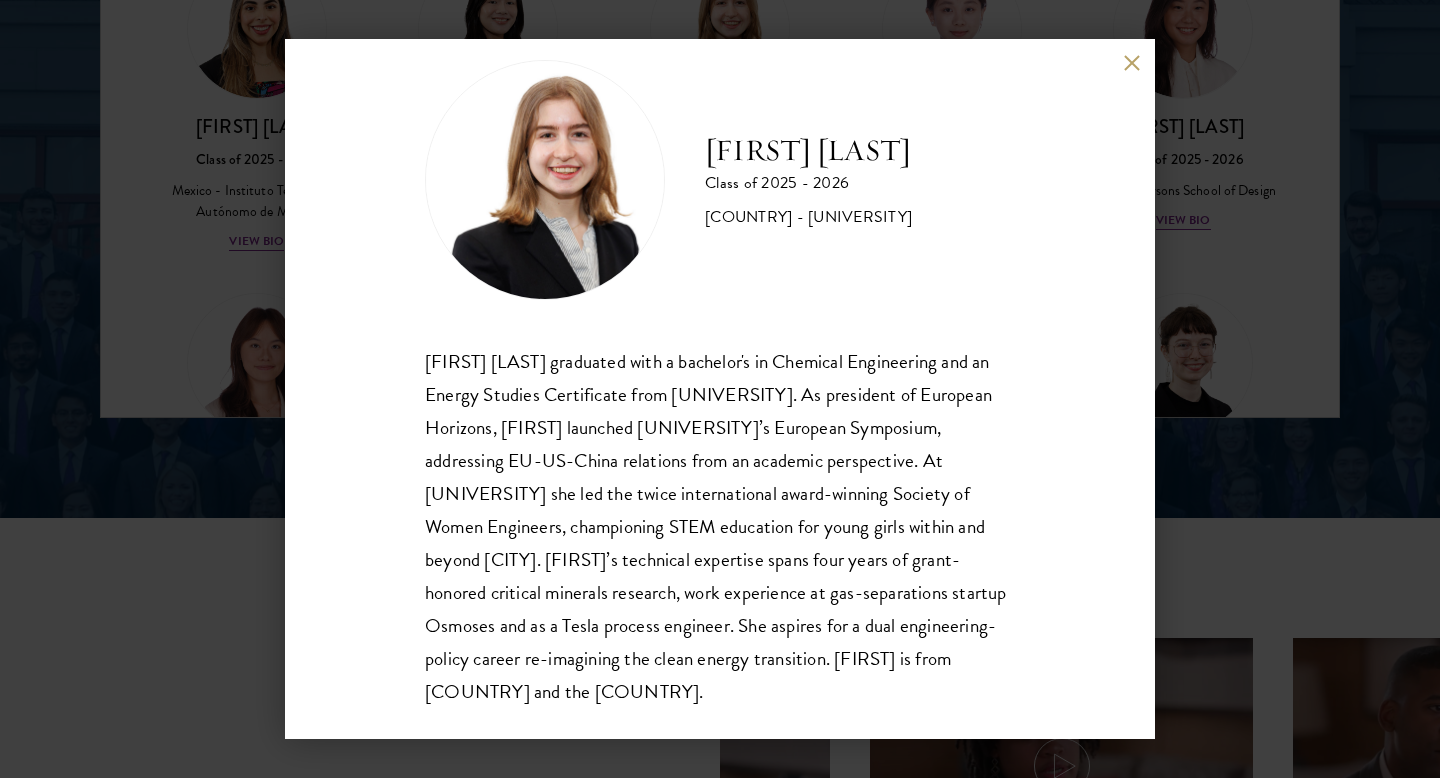 click at bounding box center [1131, 62] 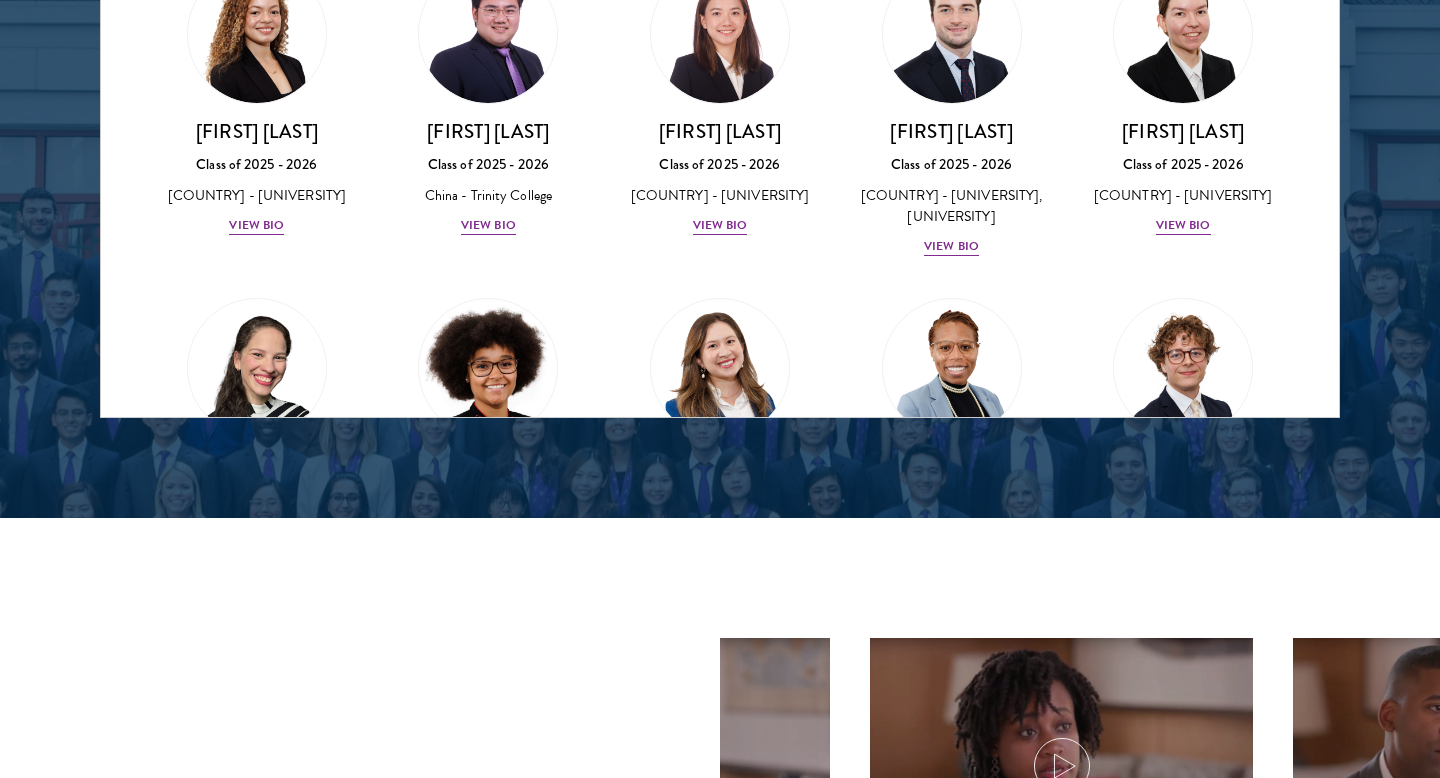 scroll, scrollTop: 2030, scrollLeft: 0, axis: vertical 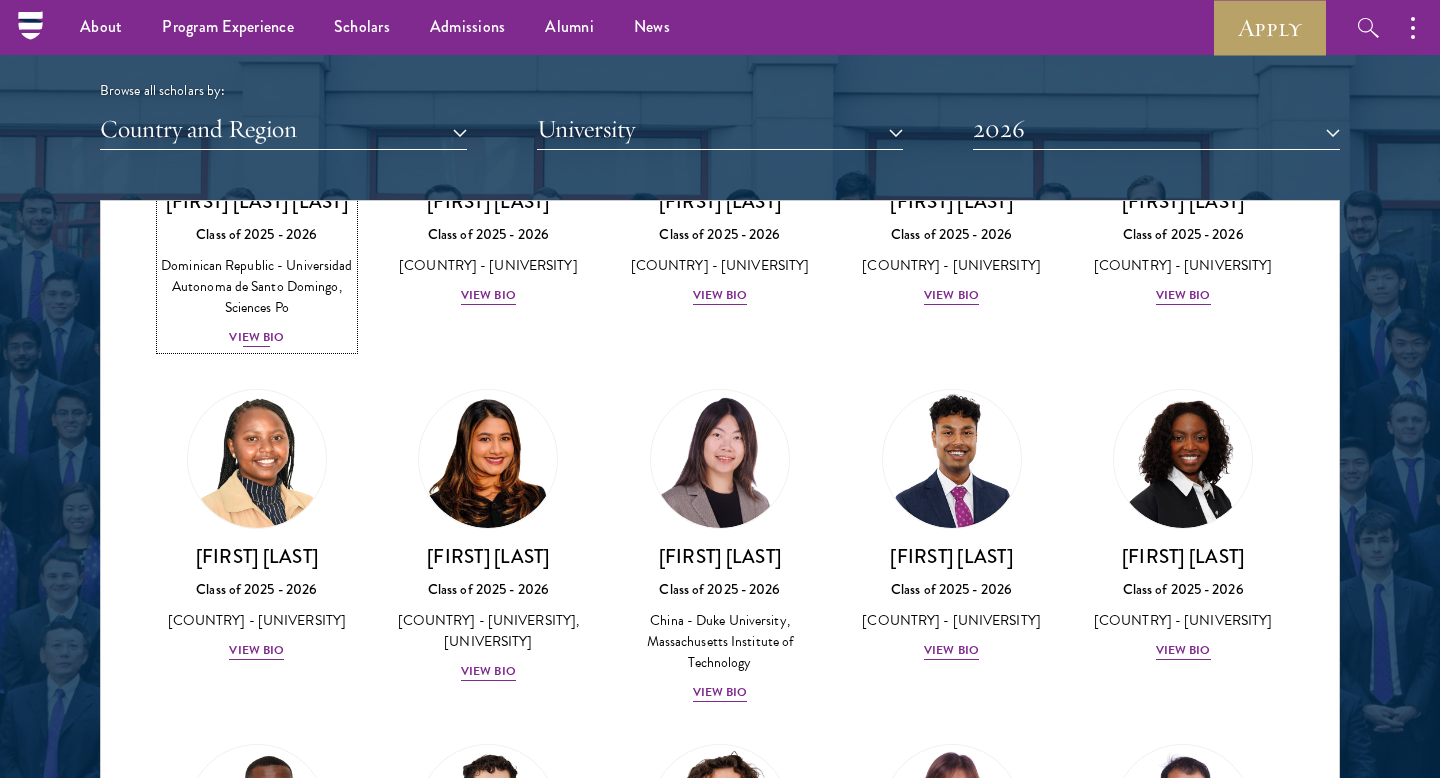 click on "View Bio" at bounding box center (256, 337) 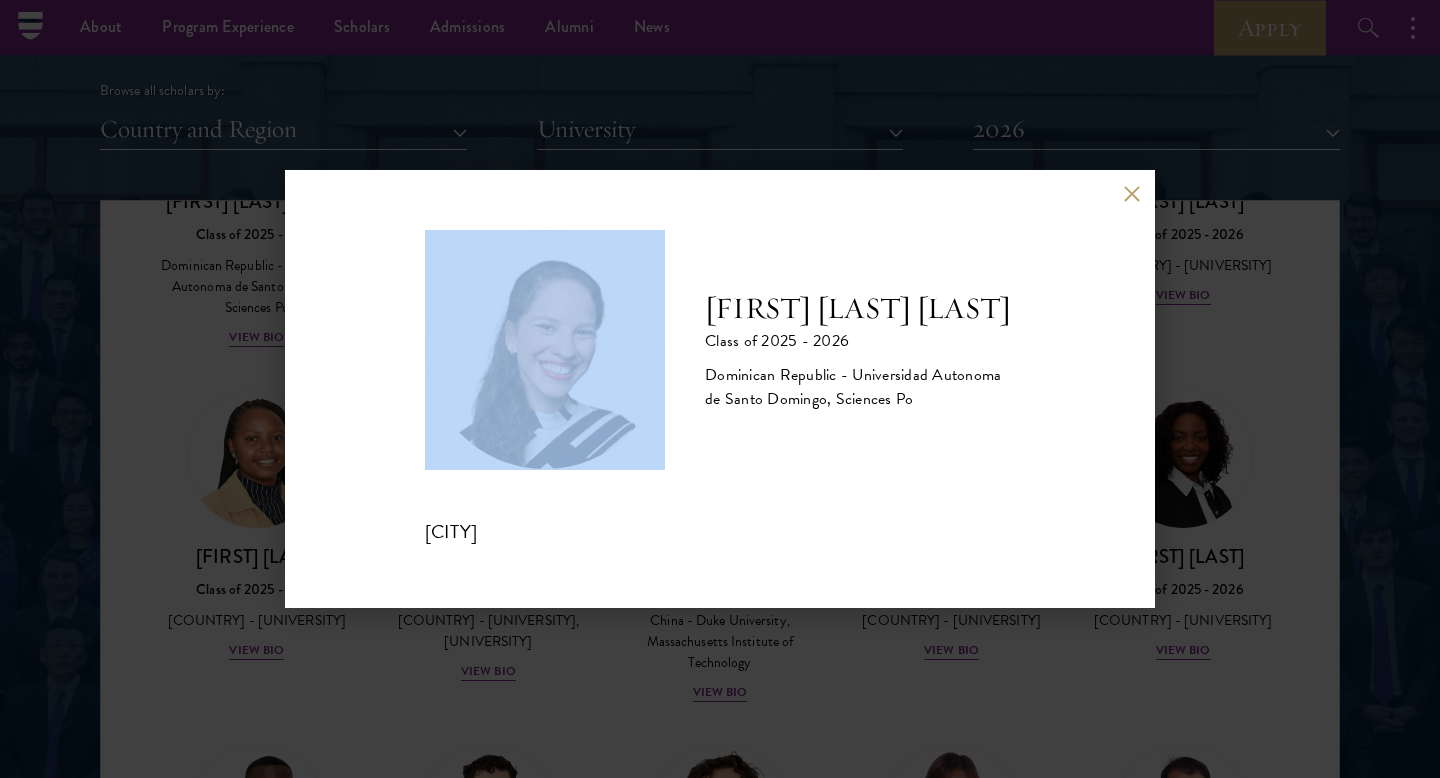 click on "[FIRST] [LAST]
Class of 2025 - 2026
[COUNTRY] - [UNIVERSITY], [UNIVERSITY]
[FIRST] [LAST] is a trainee at the Consulate of the [COUNTRY] in Paris. She has a B.Sc. in Economics from the [UNIVERSITY] and a master’s in International Governance and Diplomacy from [UNIVERSITY] Paris. [FIRST] has held roles as a foreign policy and programme assistant at the Embassy of Canada in the [COUNTRY] and at UNESCO's World Heritage Centre. She is a community development advocate. As a Schwarzman Scholar, she seeks to deepen her understanding of China and enhance China-[COUNTRY] relations. She aims to pursue a career in foreign service. [FIRST] is from the [COUNTRY]." at bounding box center (720, 389) 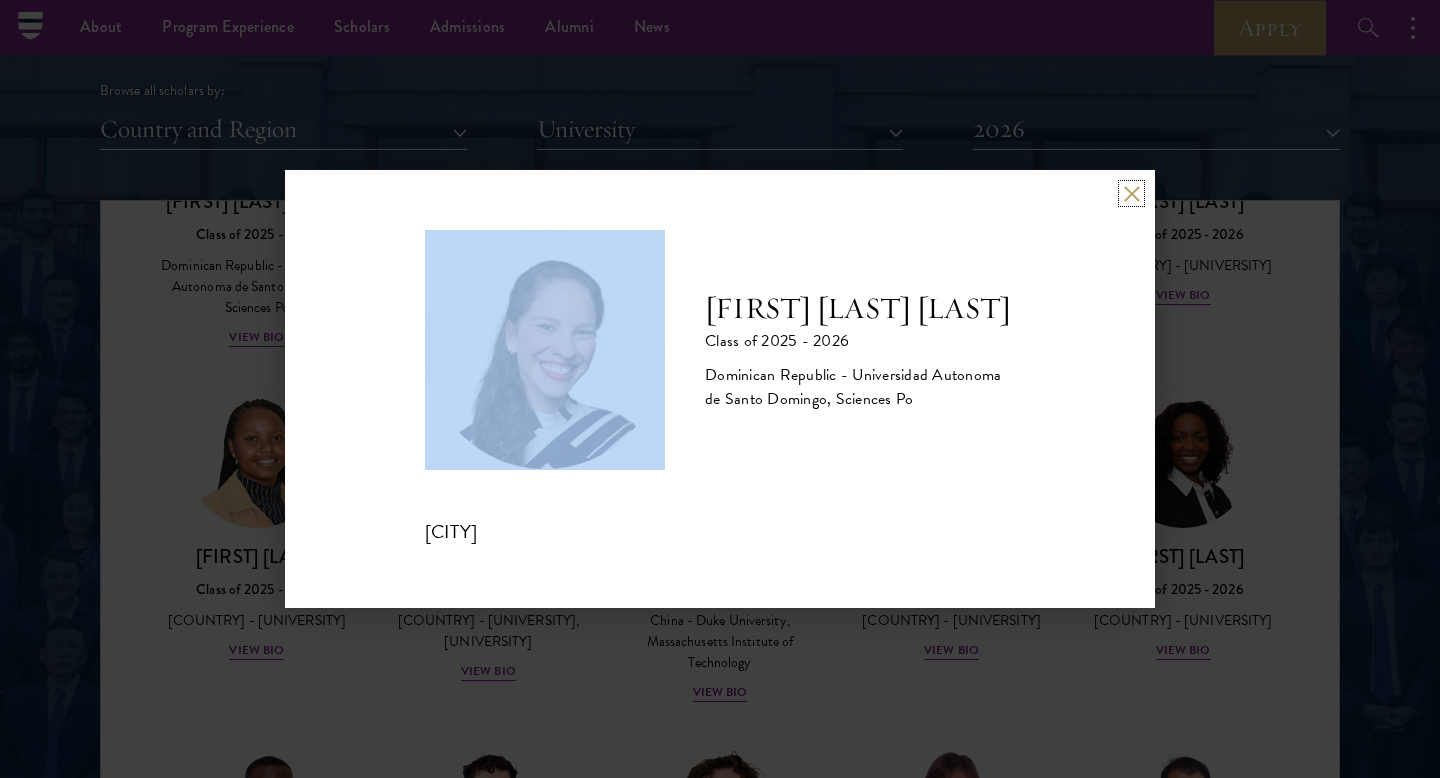 click at bounding box center (1131, 193) 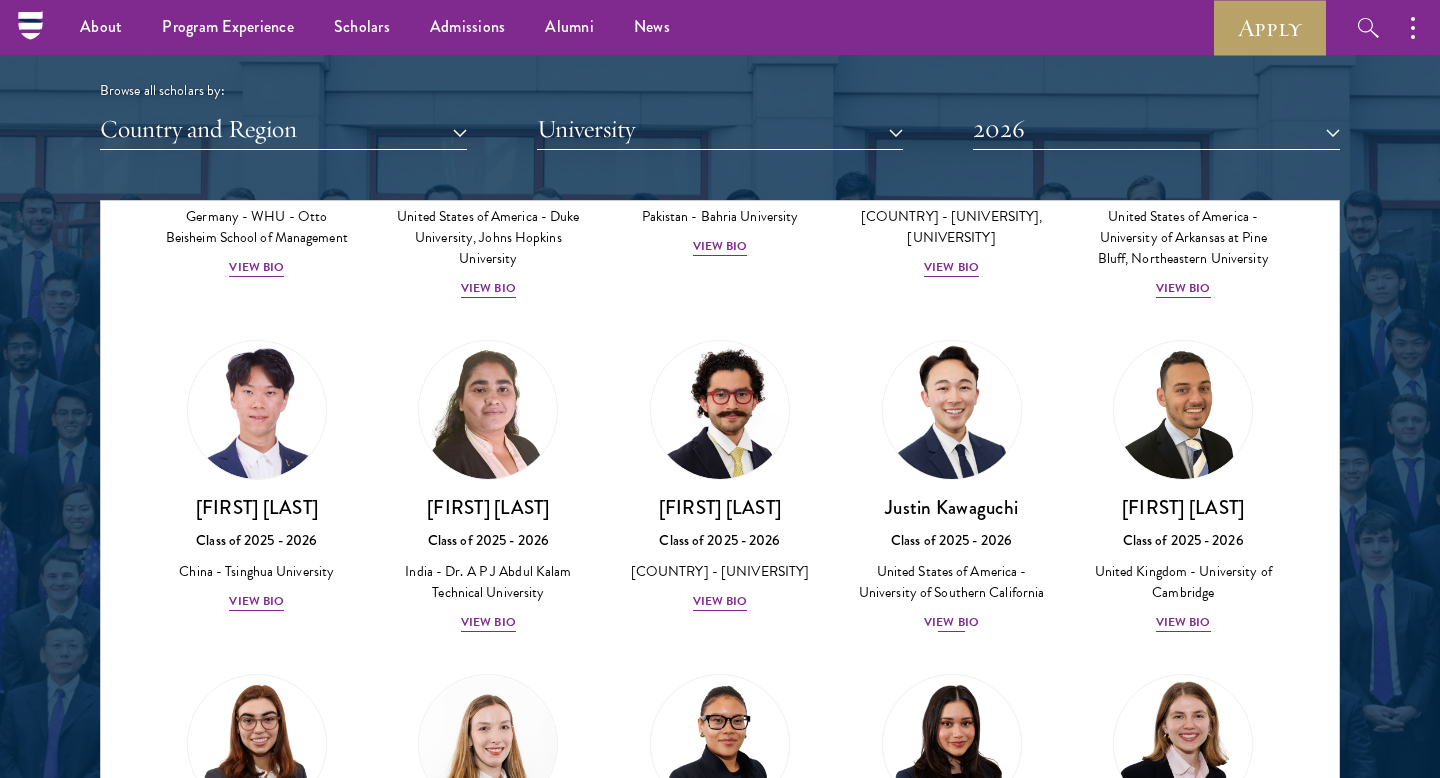 scroll, scrollTop: 3771, scrollLeft: 0, axis: vertical 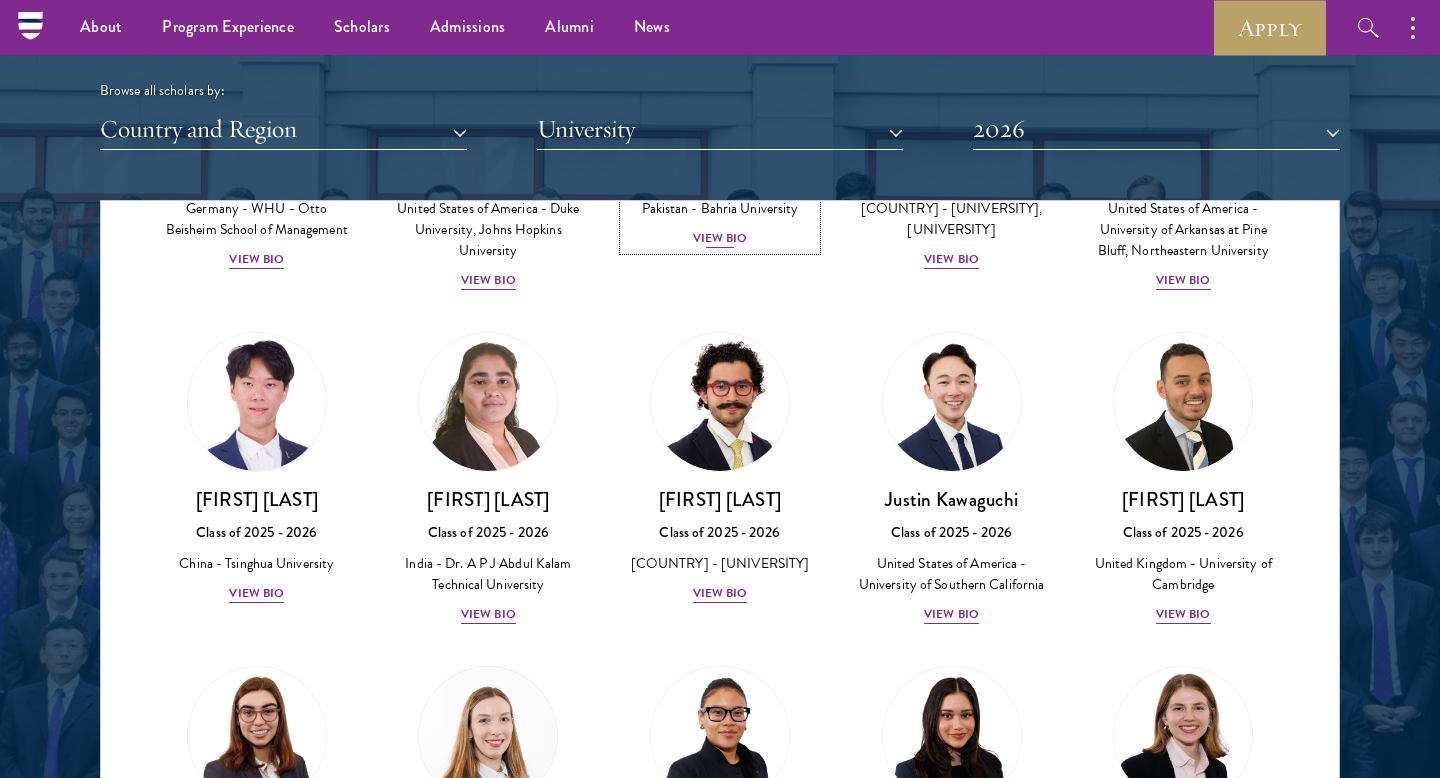 click on "View Bio" at bounding box center (720, 238) 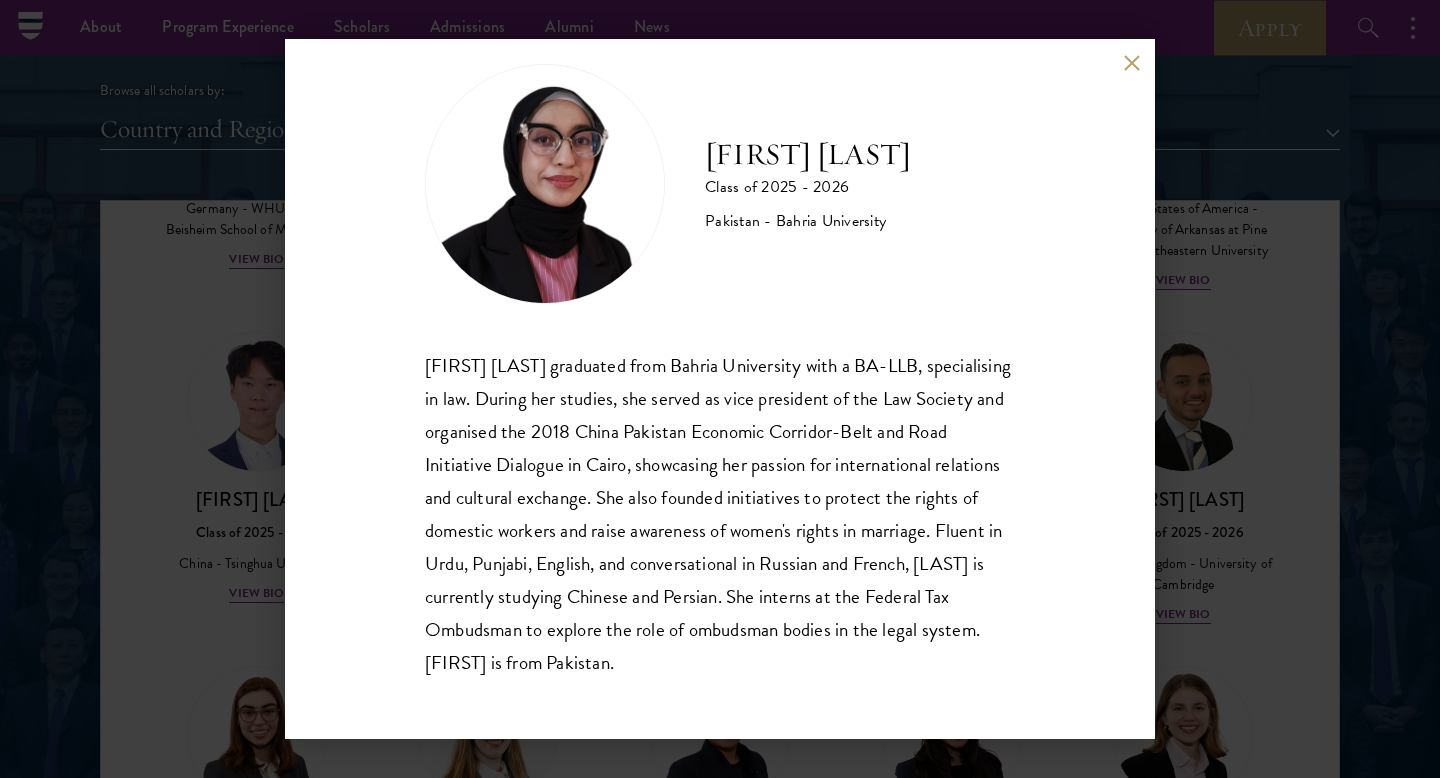 scroll, scrollTop: 35, scrollLeft: 0, axis: vertical 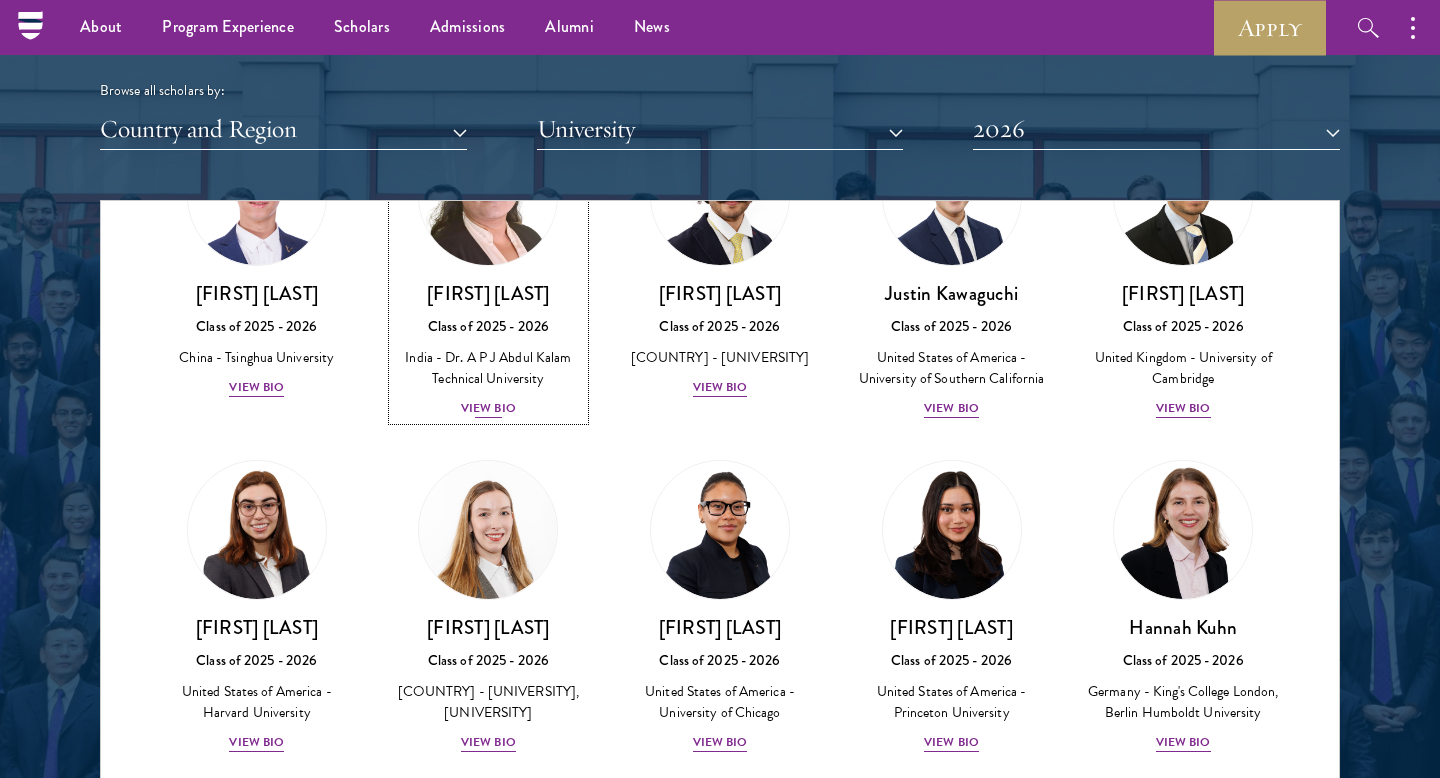 click on "View Bio" at bounding box center [488, 408] 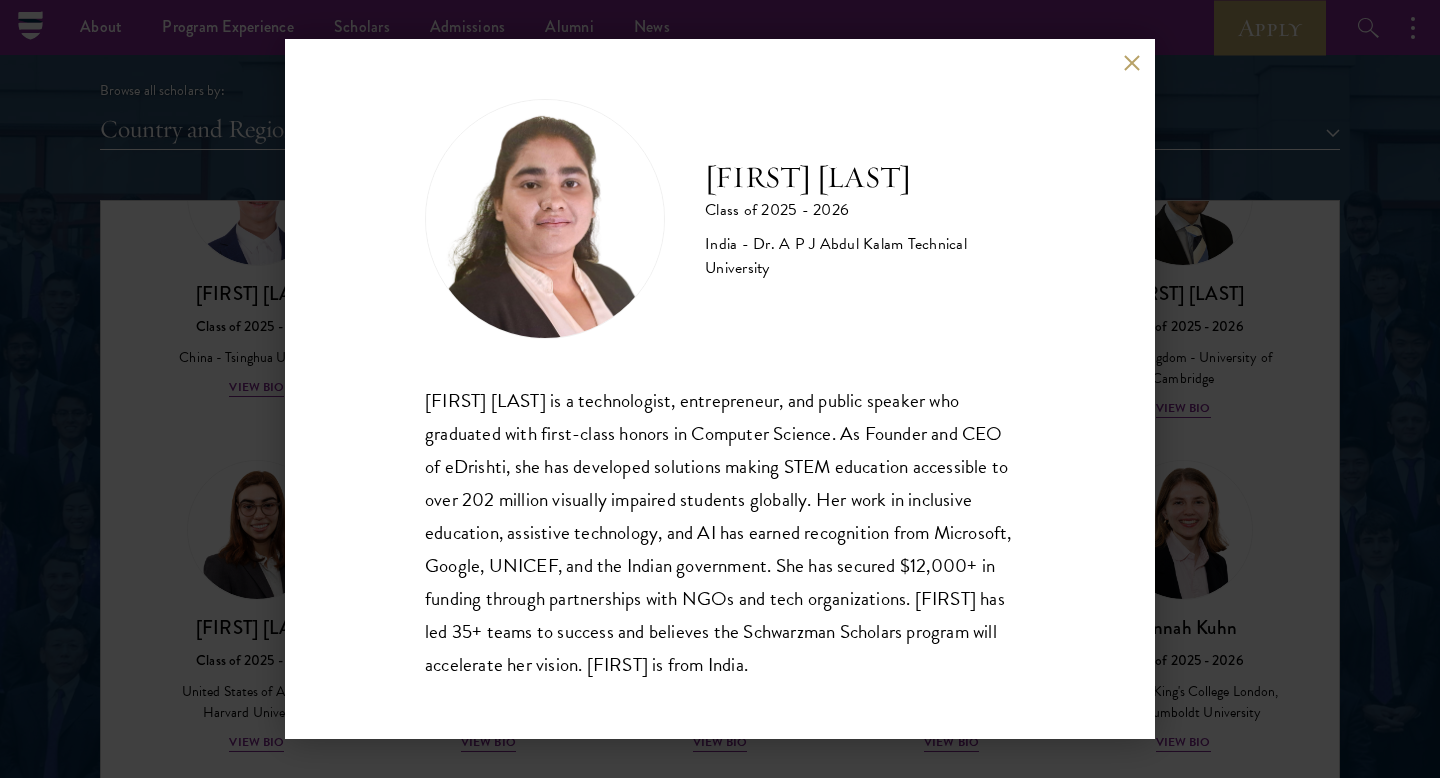 click at bounding box center (1131, 62) 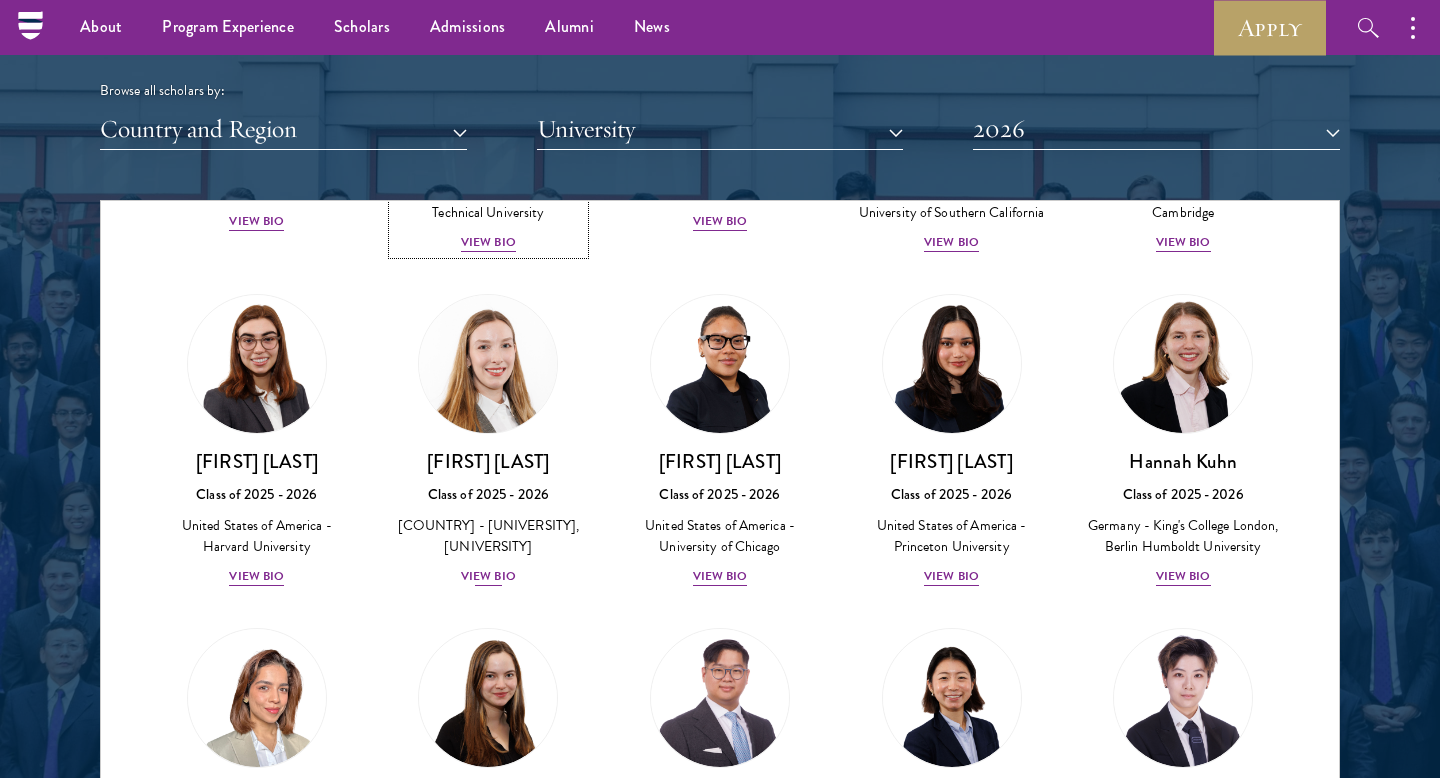 scroll, scrollTop: 4150, scrollLeft: 0, axis: vertical 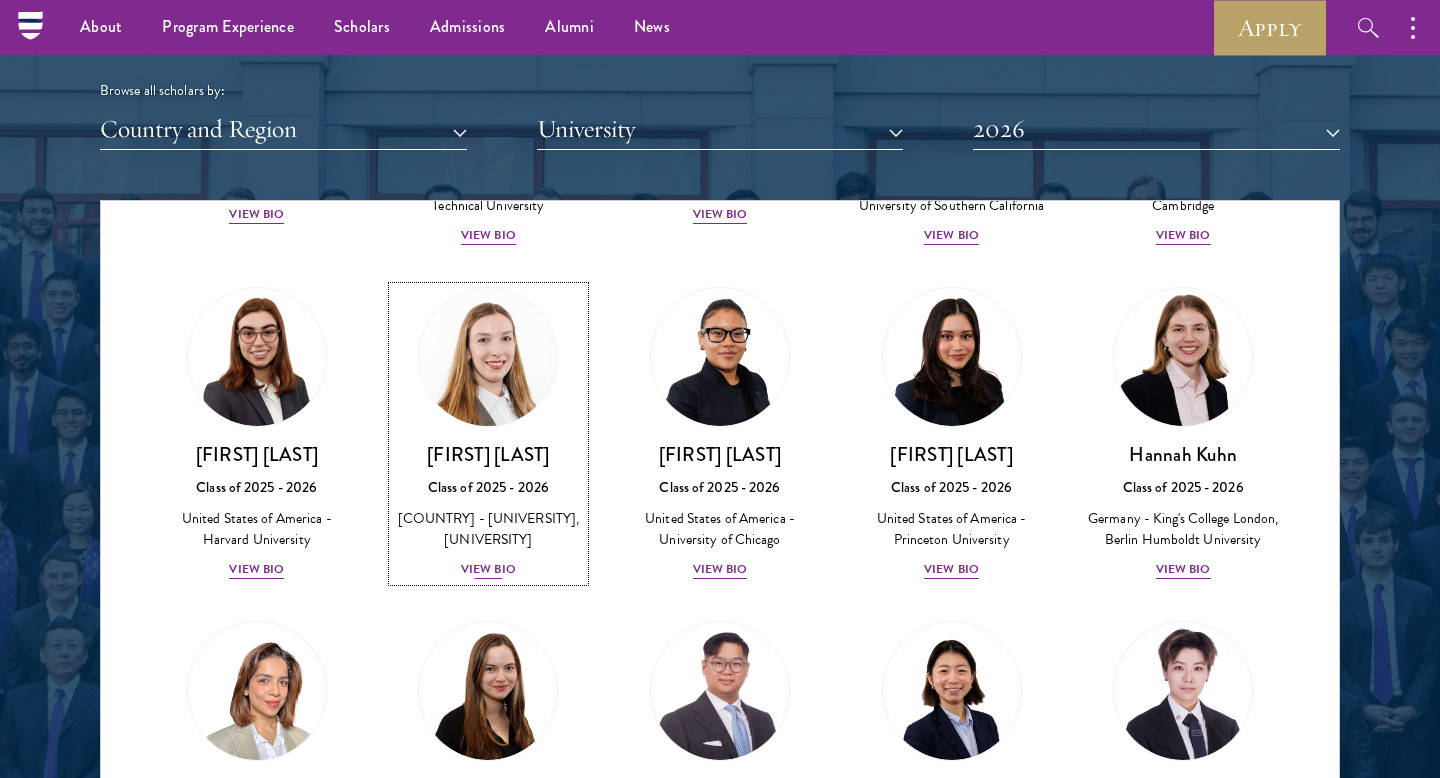 click on "View Bio" at bounding box center (488, 569) 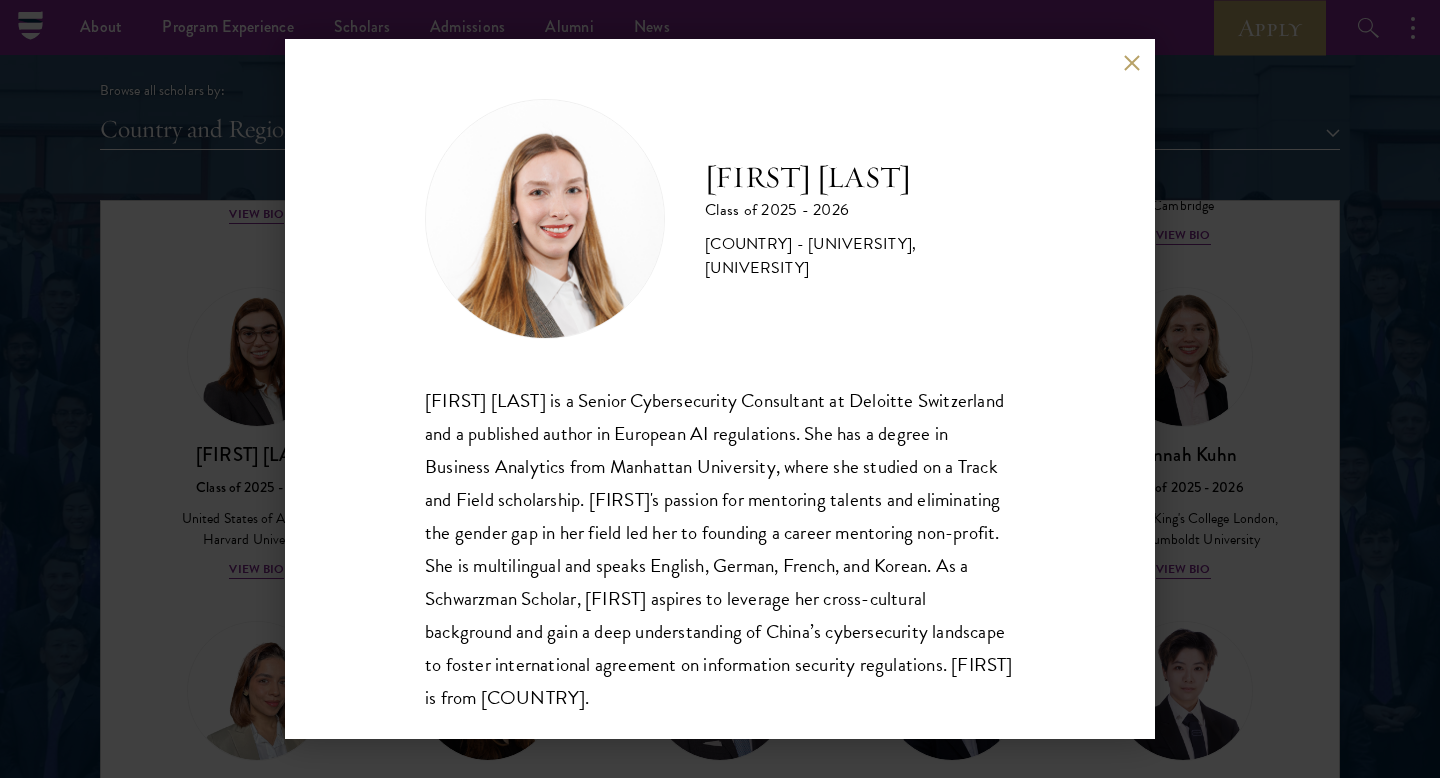 click on "[COUNTRY]" at bounding box center (720, 389) 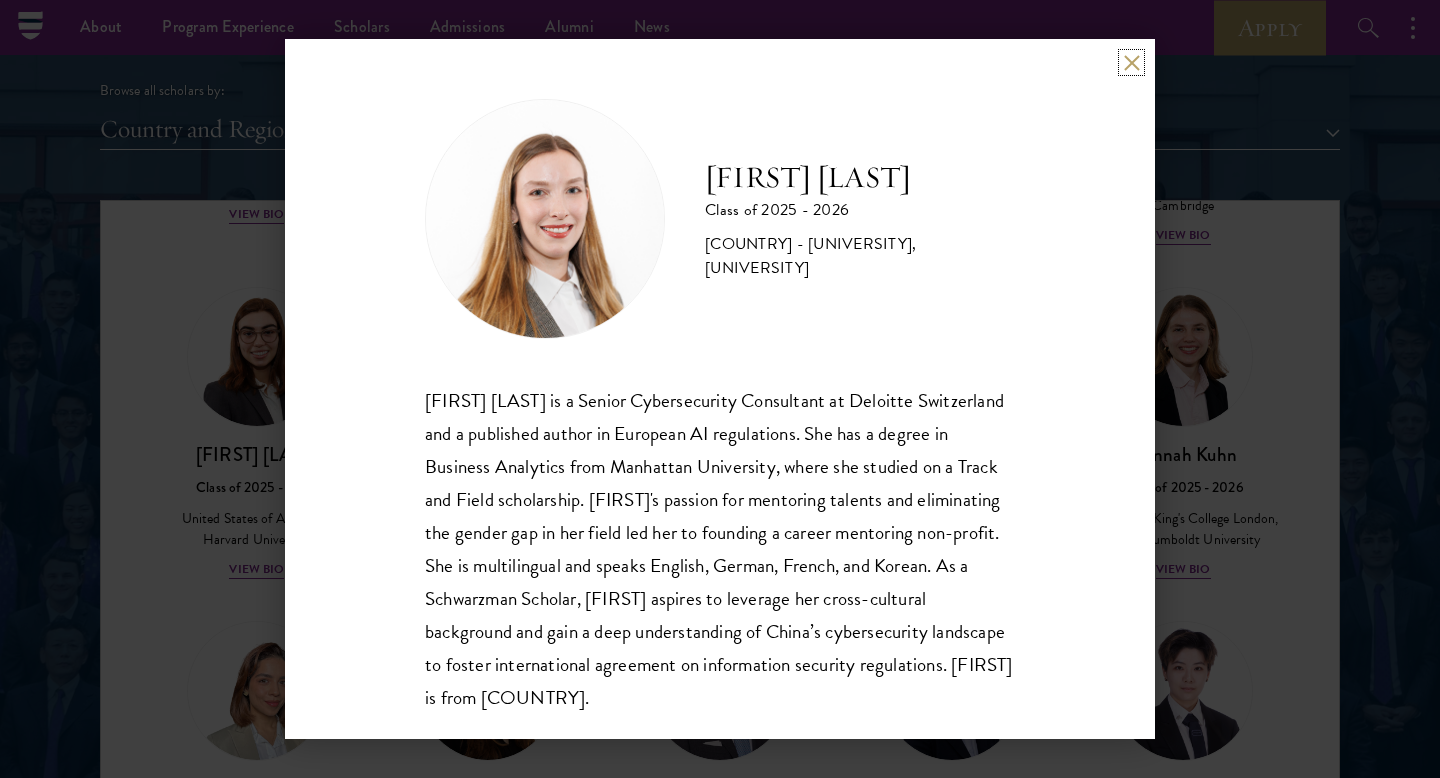 click at bounding box center (1131, 62) 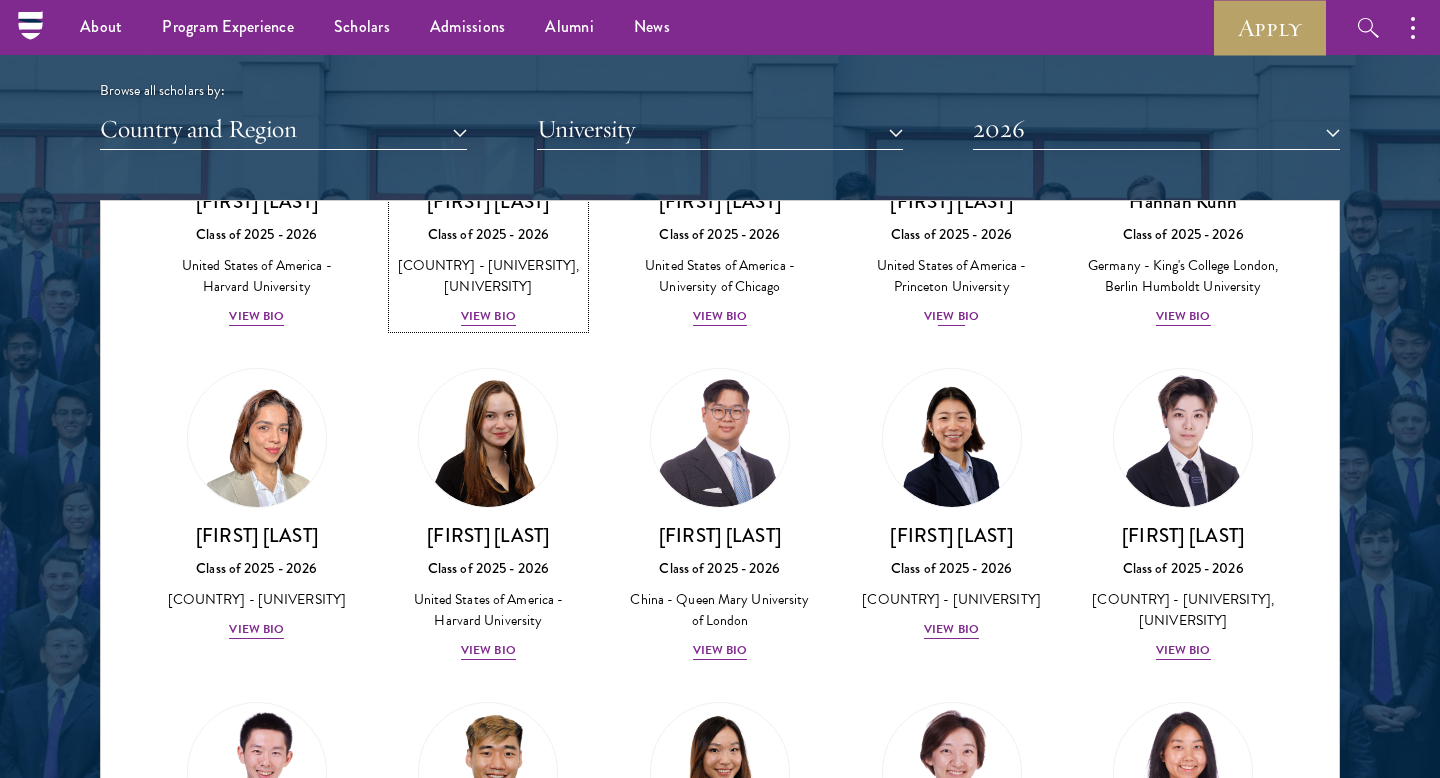 scroll, scrollTop: 4468, scrollLeft: 0, axis: vertical 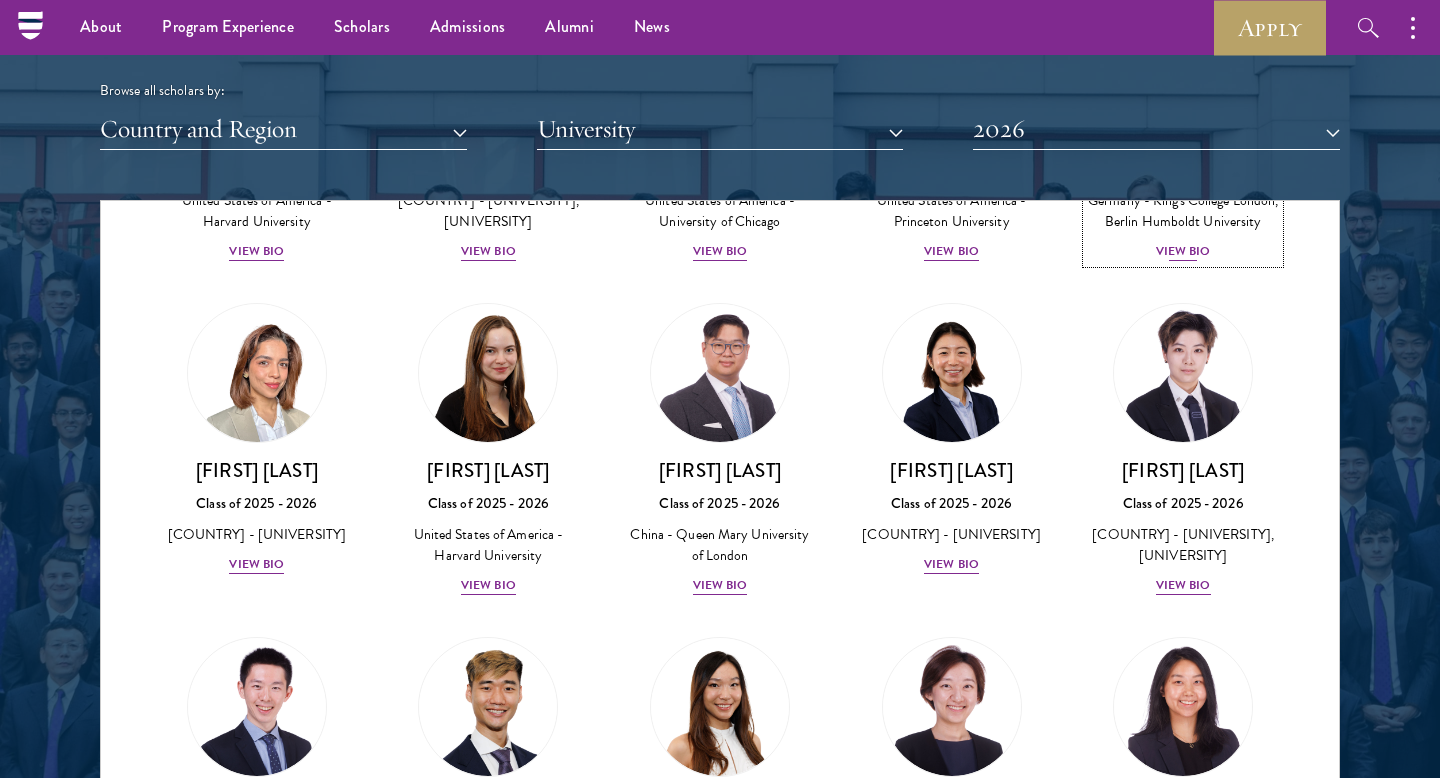 click on "View Bio" at bounding box center [1183, 251] 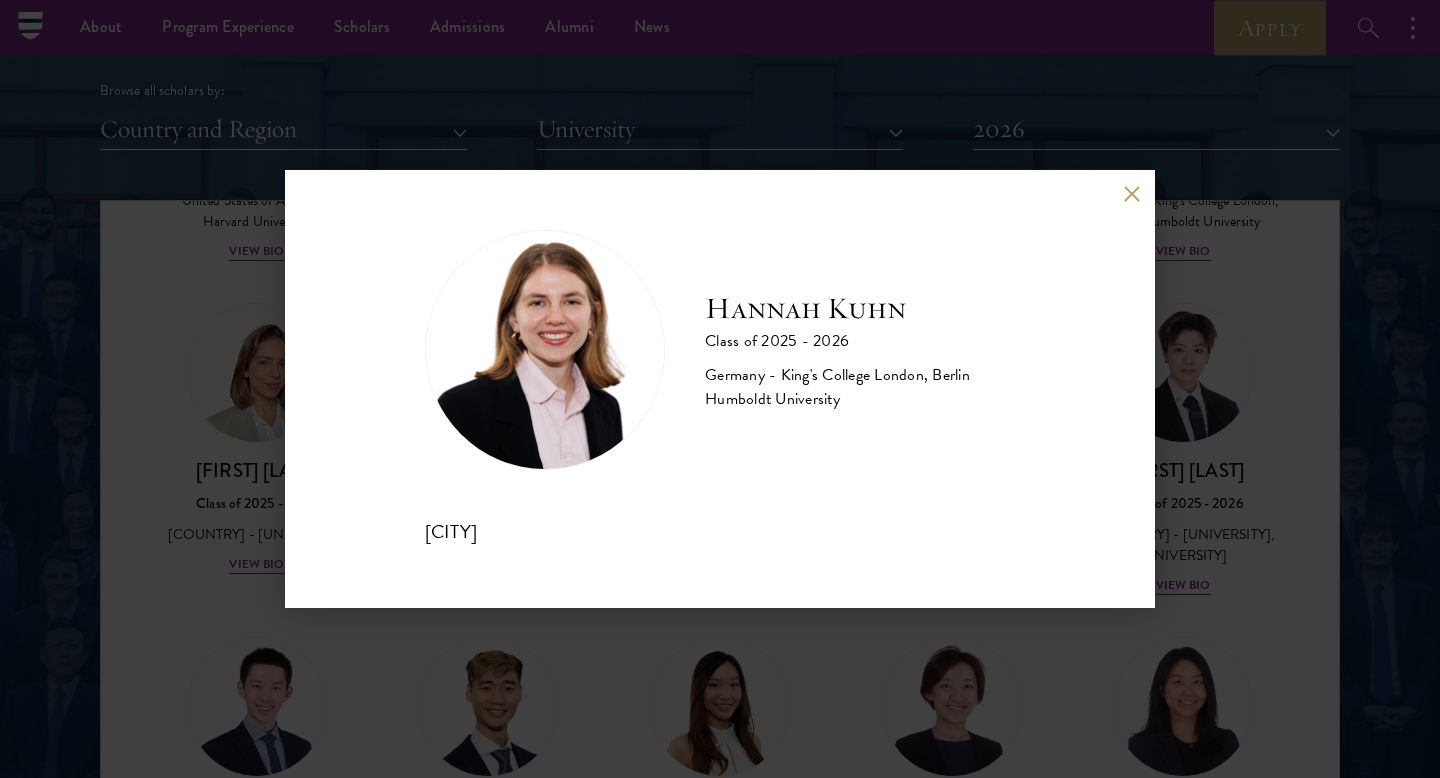 click on "[FIRST] [LAST] earned her Bachelor of Laws from [UNIVERSITY] while simultaneously completing her German law degree at [UNIVERSITY] Berlin. She has interned at the European Court of Justice, the Bundesrat, and the German Embassy in London. Alongside her studies, she works as a public law research assistant and is an award-winning advocate for legal diversity and accessibility. As Vice President of the Anglo-German Law Society, [FIRST] promotes cross-jurisdictional dialogue, which she seeks to extend to China through Schwarzman. She has held scholarships from the German Academic Scholarship Foundation, the DAAD, and the Ministry of Education. [FIRST] is from [COUNTRY]." at bounding box center [720, 389] 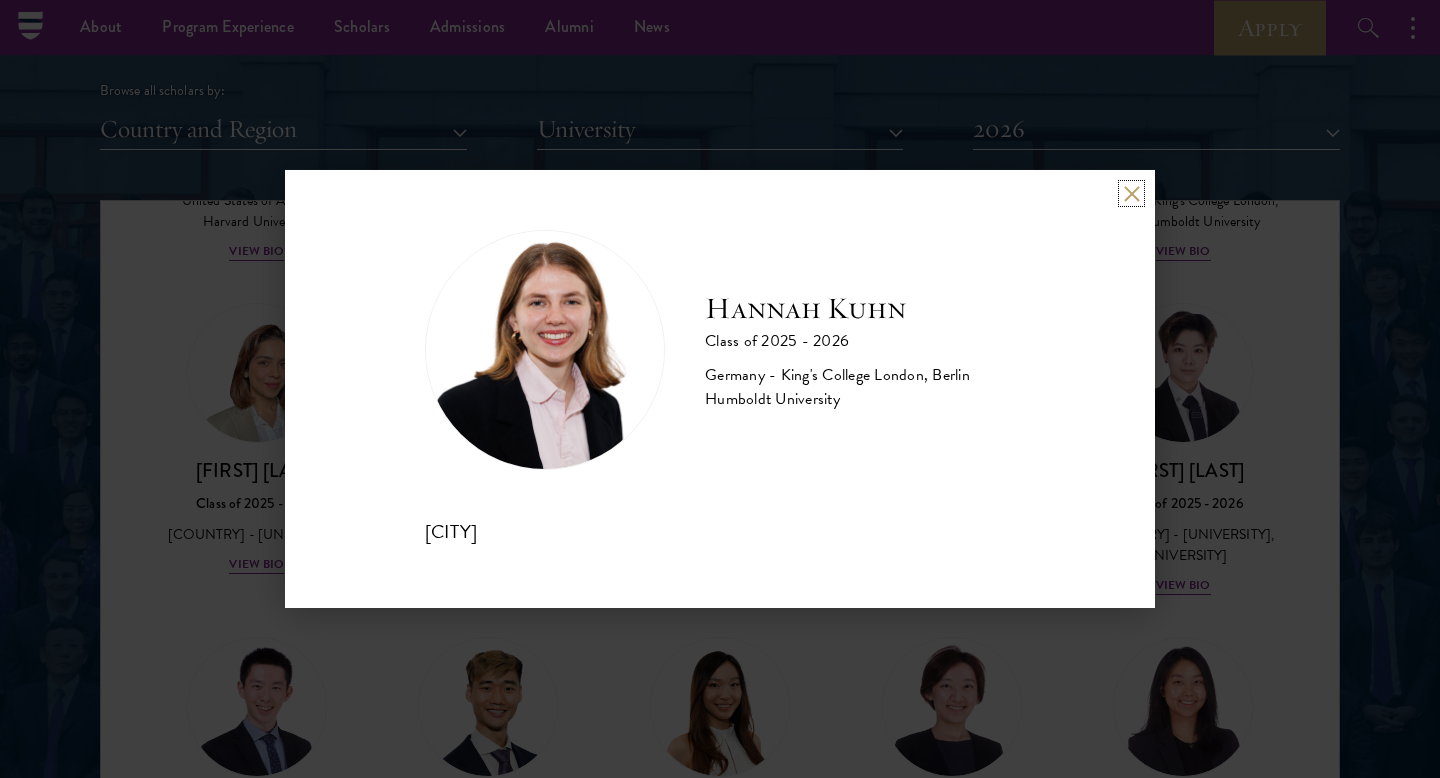 click at bounding box center [1131, 193] 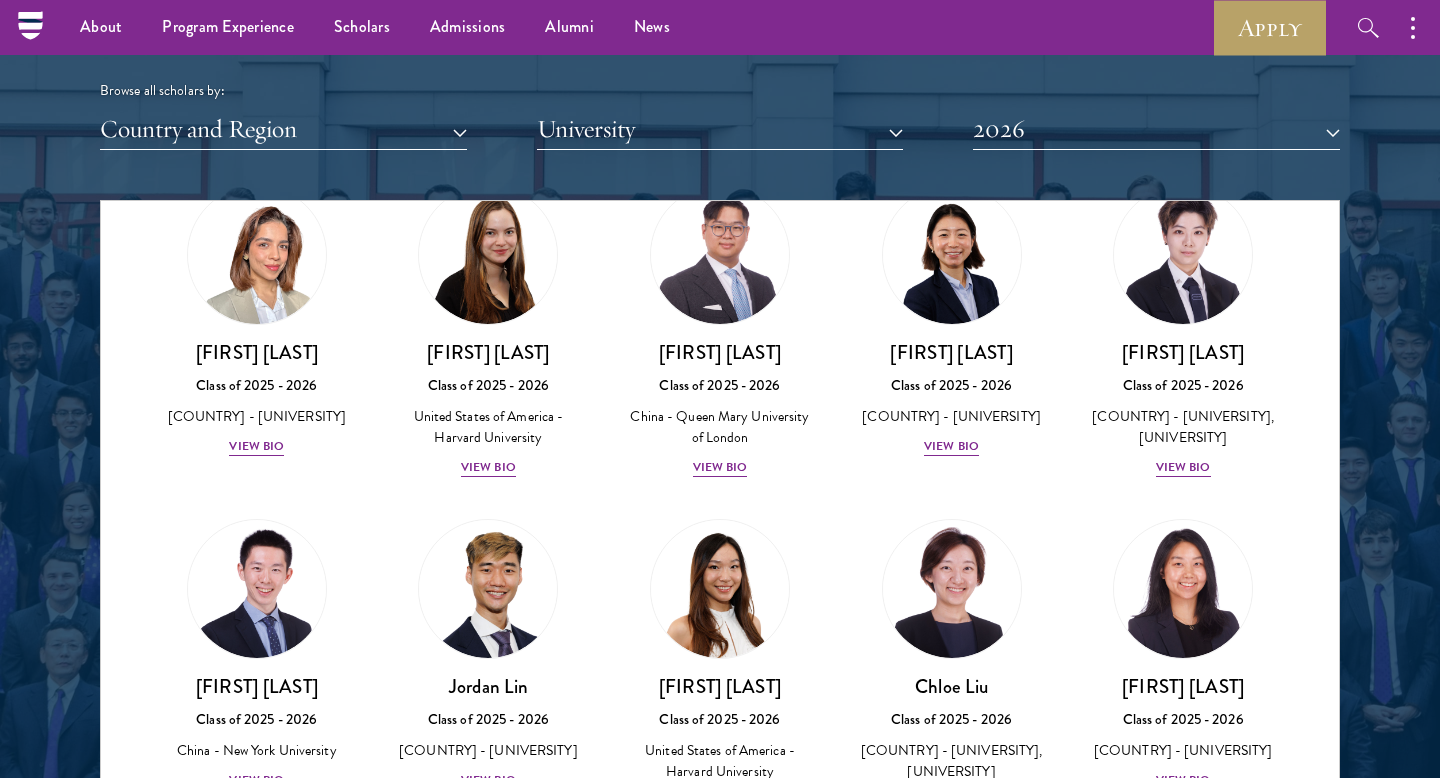 scroll, scrollTop: 4609, scrollLeft: 0, axis: vertical 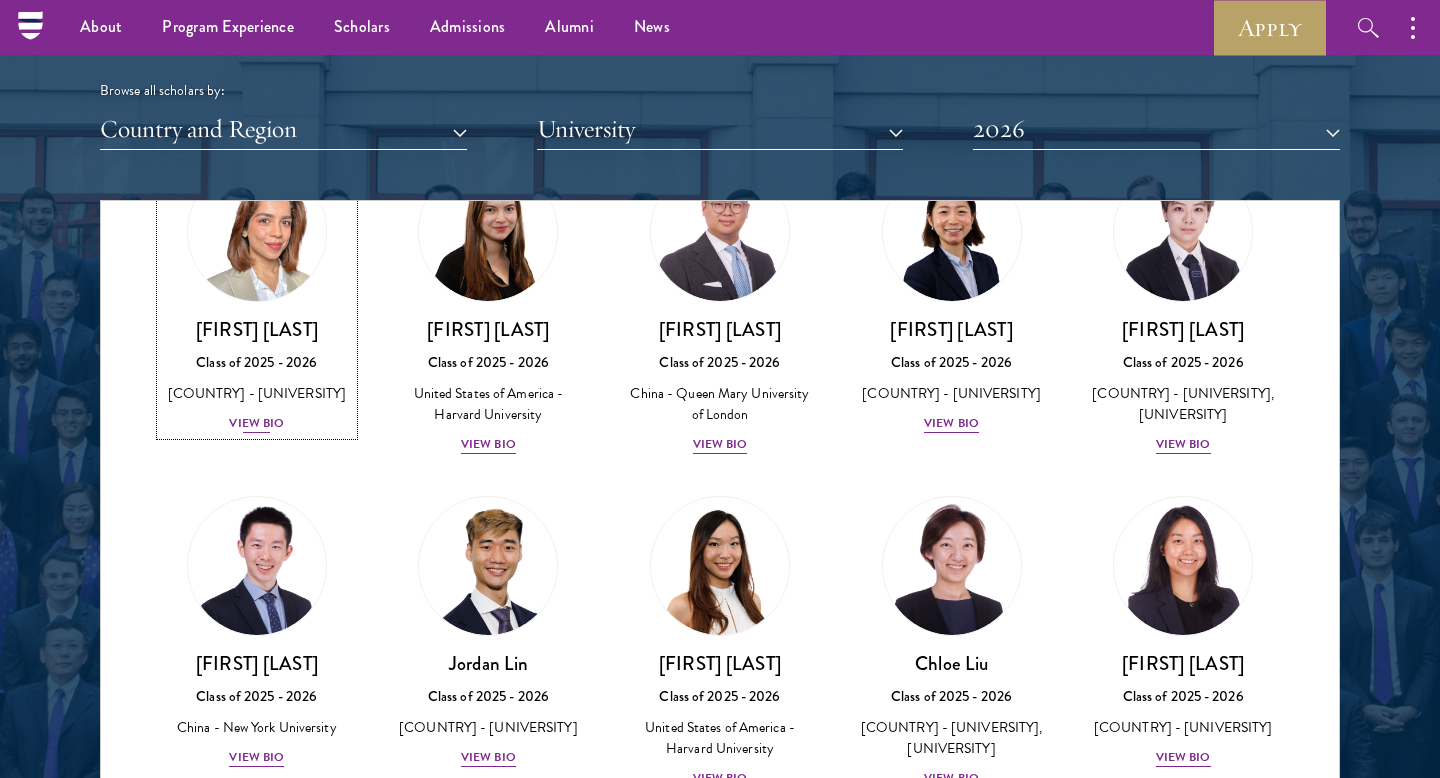 click on "View Bio" at bounding box center [256, 423] 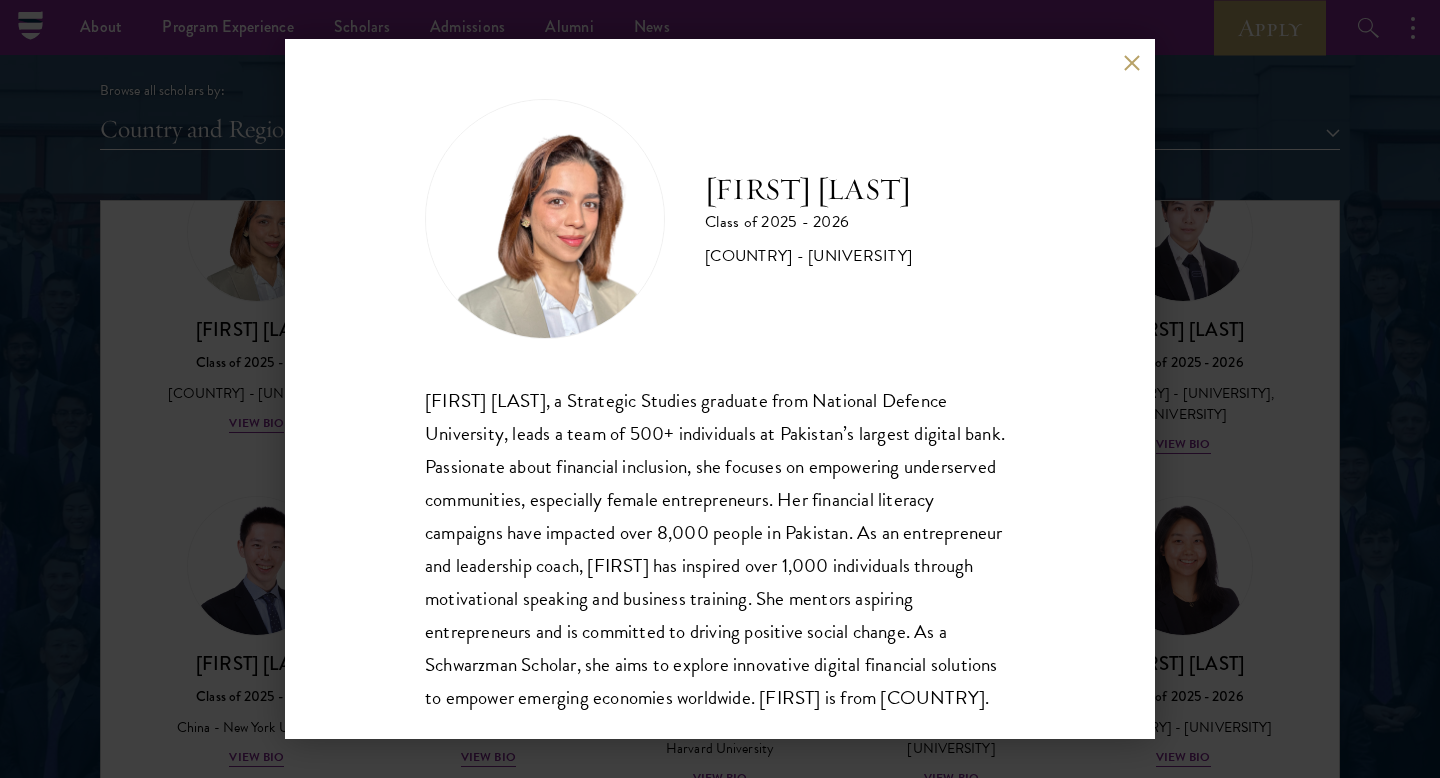 click on "[FIRST] [LAST]
Class of 2025 - 2026
[COUNTRY] - National Defence University
[FIRST] [LAST], a Strategic Studies graduate from National Defence University, leads a team of 500+ individuals at Pakistan’s largest digital bank. Passionate about financial inclusion, she focuses on empowering underserved communities, especially female entrepreneurs. Her financial literacy campaigns have impacted over 8,000 people in Pakistan. As an entrepreneur and leadership coach, [FIRST] has inspired over 1,000 individuals through motivational speaking and business training. She mentors aspiring entrepreneurs and is committed to driving positive social change. As a Schwarzman Scholar, she aims to explore innovative digital financial solutions to empower emerging economies worldwide. [FIRST] is from [COUNTRY]." at bounding box center (720, 389) 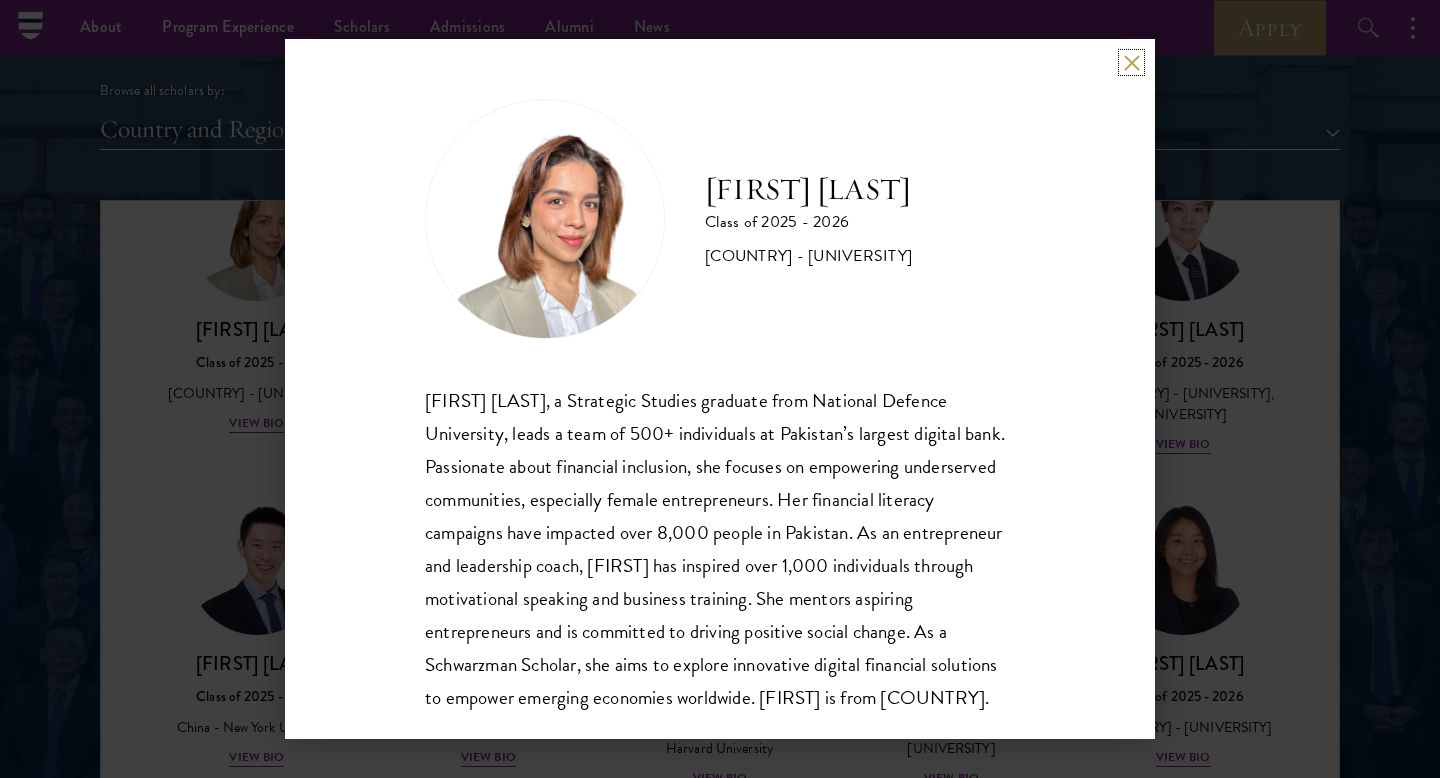 click at bounding box center (1131, 62) 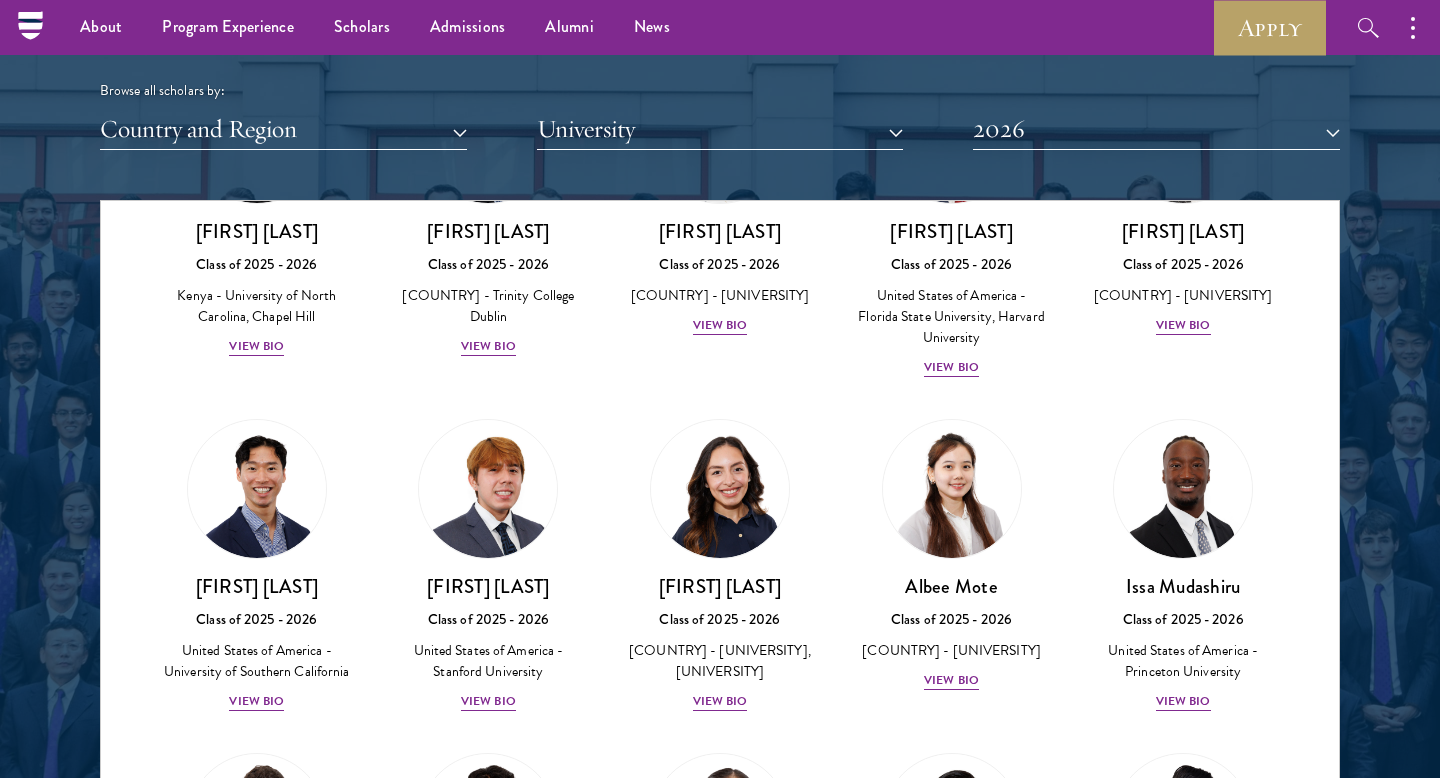 scroll, scrollTop: 6068, scrollLeft: 0, axis: vertical 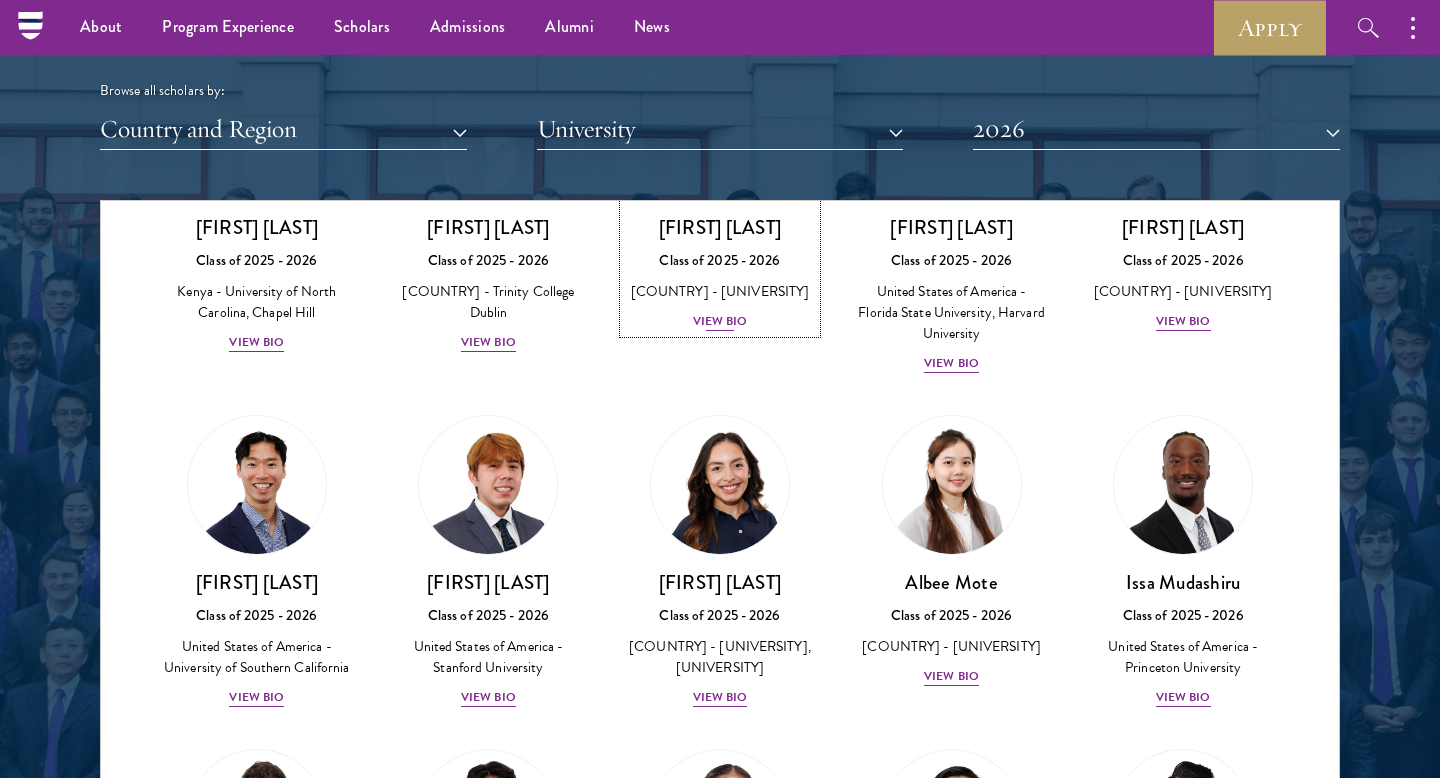 click on "View Bio" at bounding box center (720, 321) 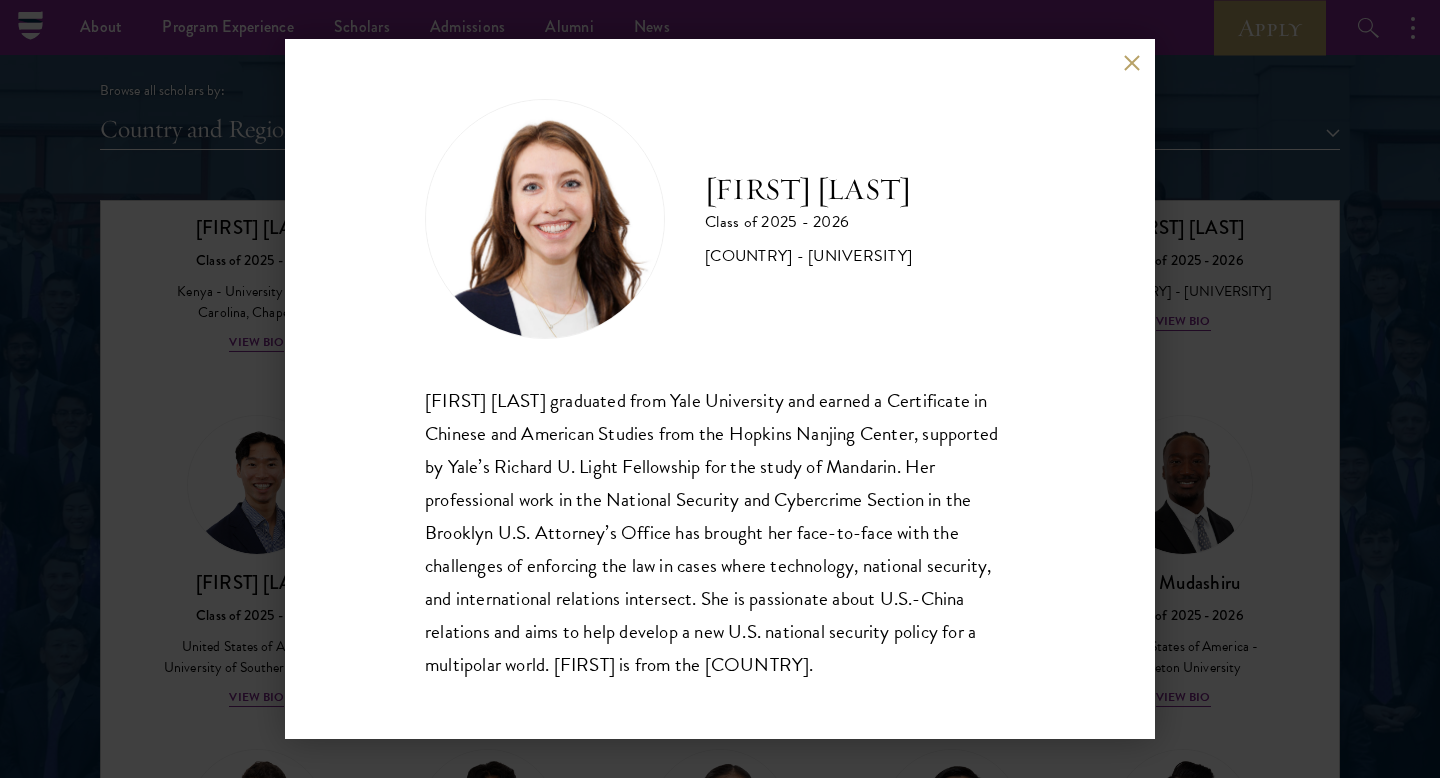 click on "[FIRST] [LAST]
Class of [YEAR] - [YEAR]
[COUNTRY] - [UNIVERSITY]
[FIRST] [LAST] graduated from [UNIVERSITY] and earned a Certificate in Chinese and American Studies from the Hopkins Nanjing Center, supported by [UNIVERSITY]'s Richard U. Light Fellowship for the study of Mandarin. Her professional work in the National Security and Cybercrime Section in the Brooklyn U.S. Attorney’s Office has brought her face-to-face with the challenges of enforcing the law in cases where technology, national security, and international relations intersect. She is passionate about U.S.-China relations and aims to help develop a new U.S. national security policy for a multipolar world. [FIRST] [LAST] is from the [COUNTRY]." at bounding box center [720, 389] 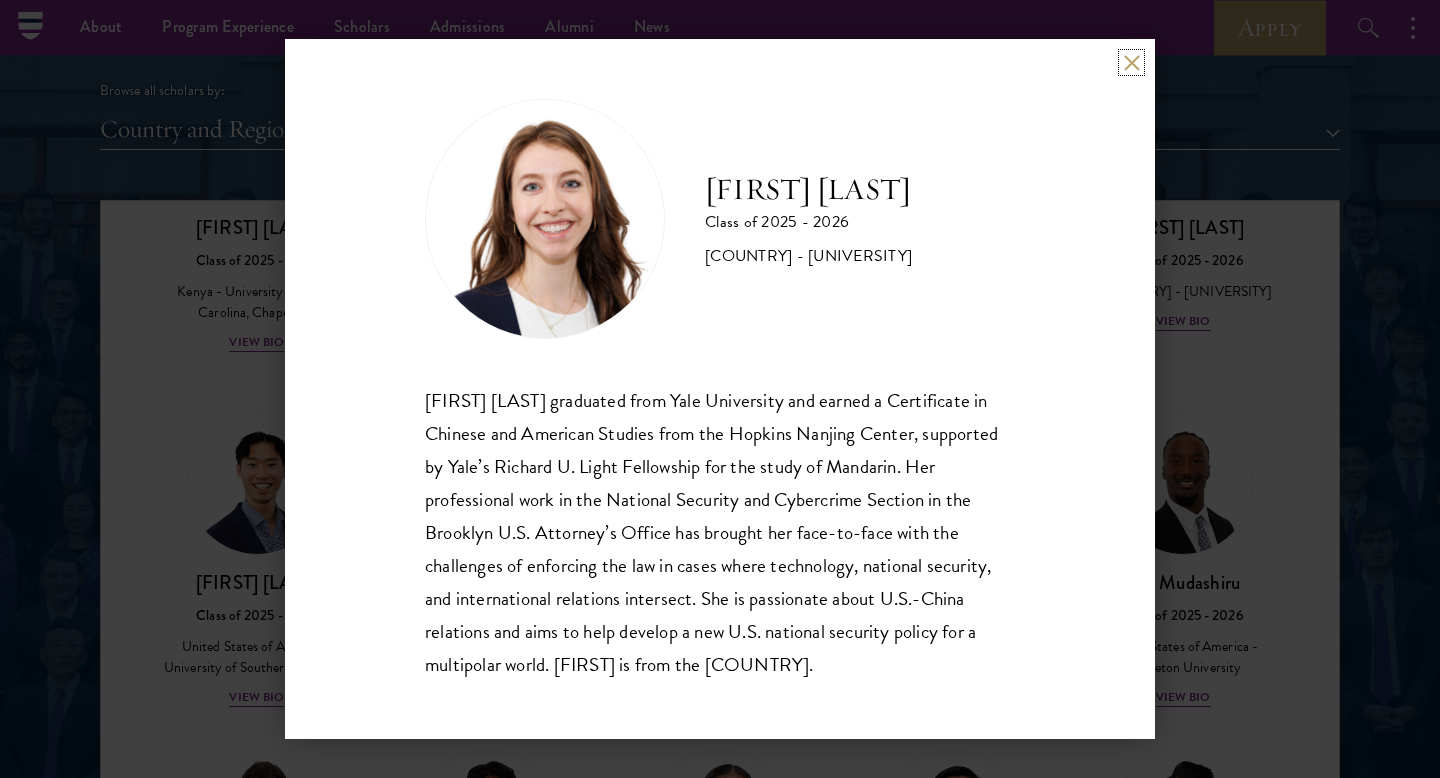 click at bounding box center [1131, 62] 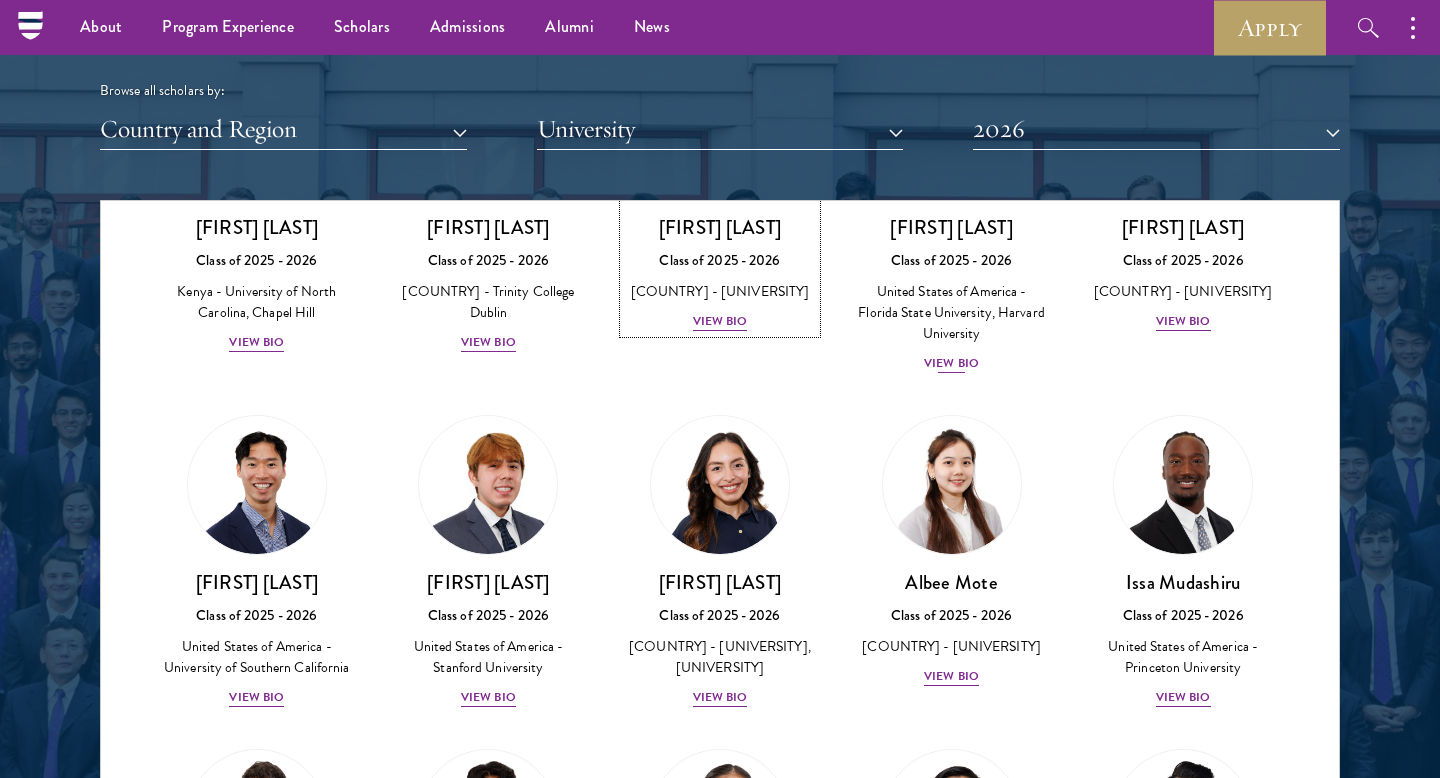 scroll, scrollTop: 6061, scrollLeft: 0, axis: vertical 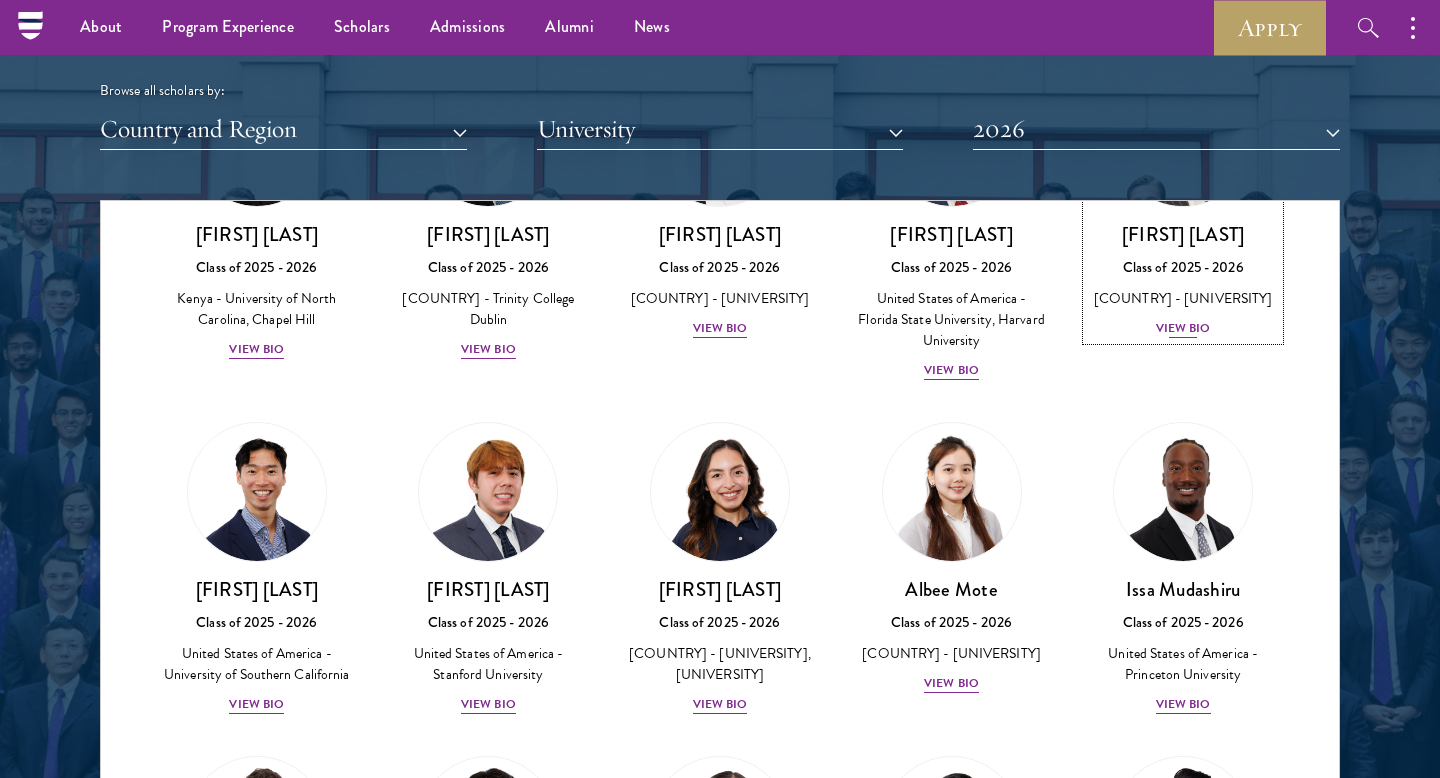 click on "View Bio" at bounding box center [1183, 328] 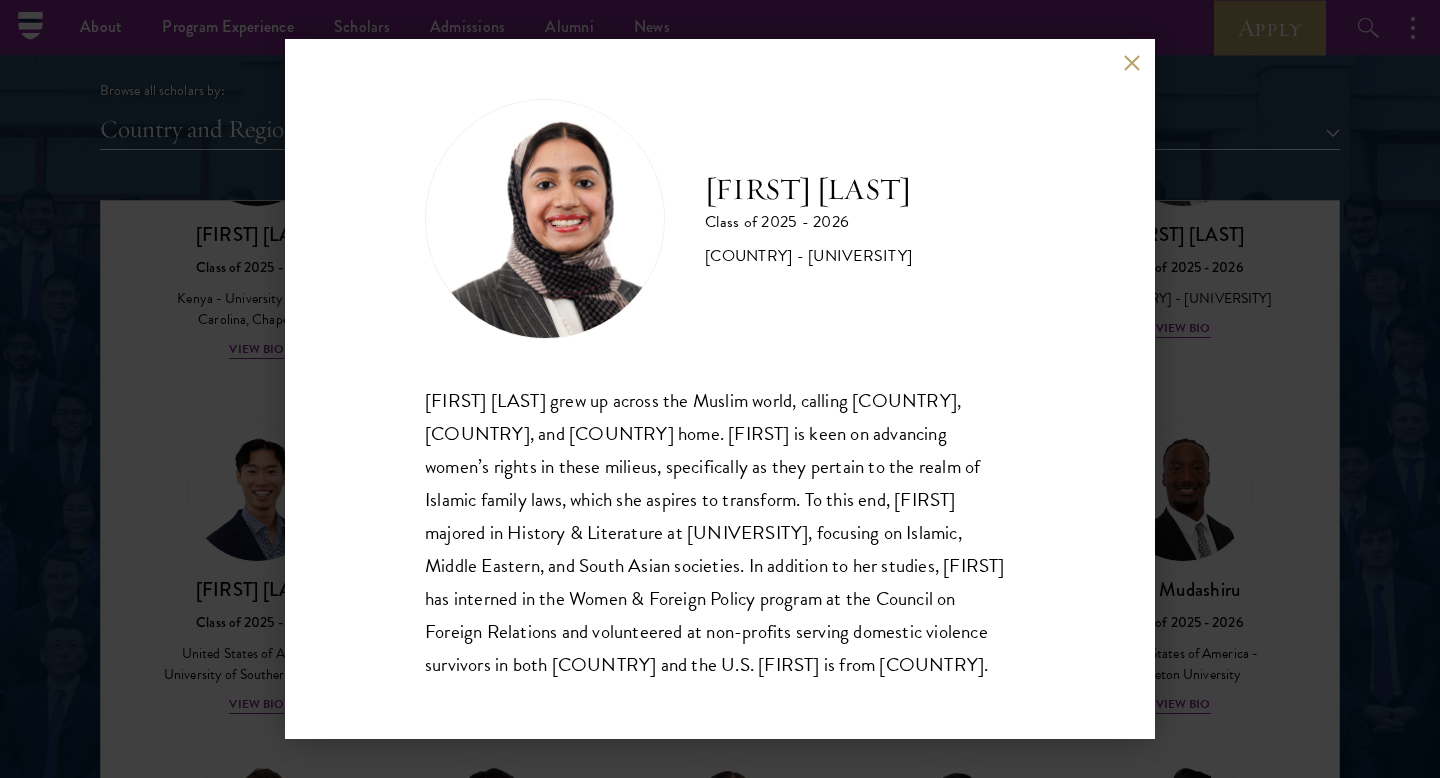 click at bounding box center (1131, 62) 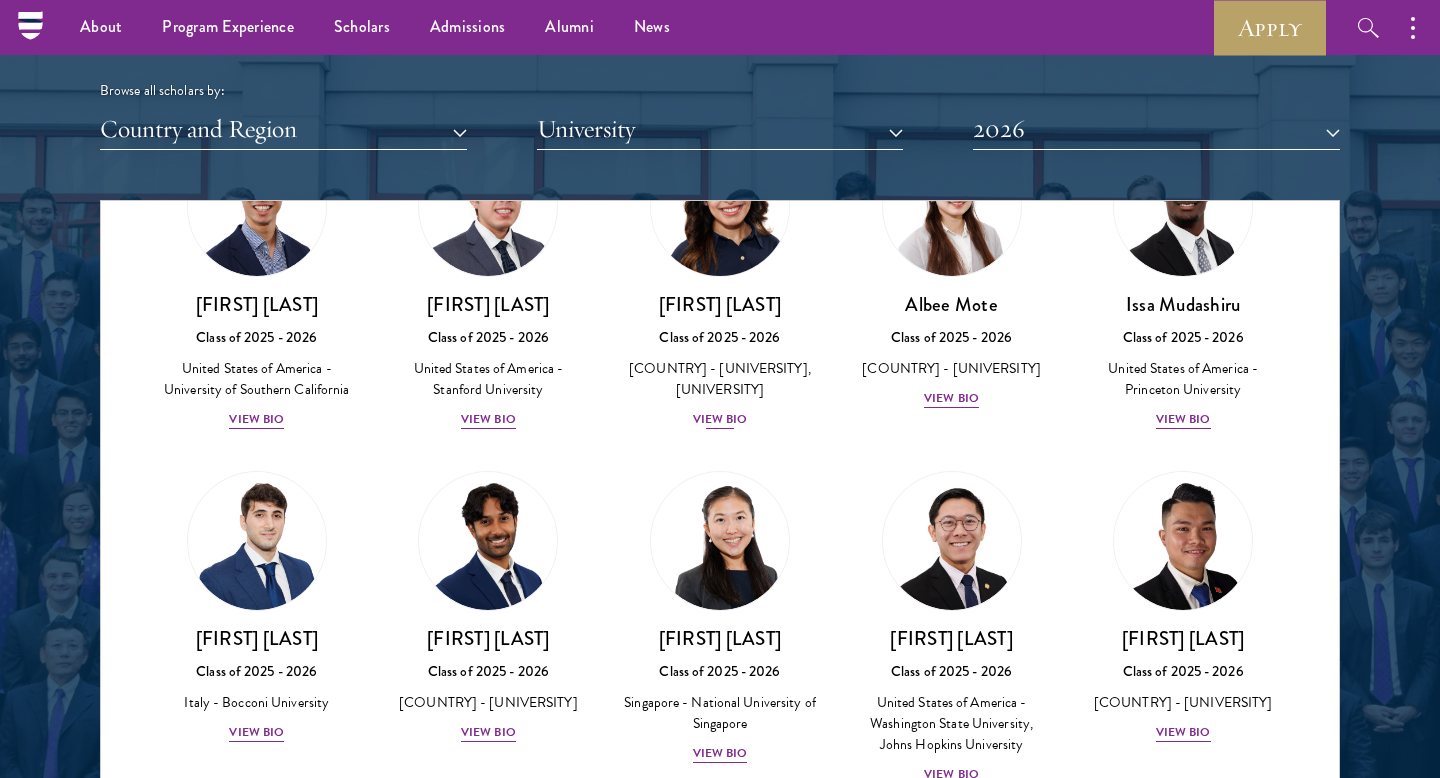 scroll, scrollTop: 6345, scrollLeft: 0, axis: vertical 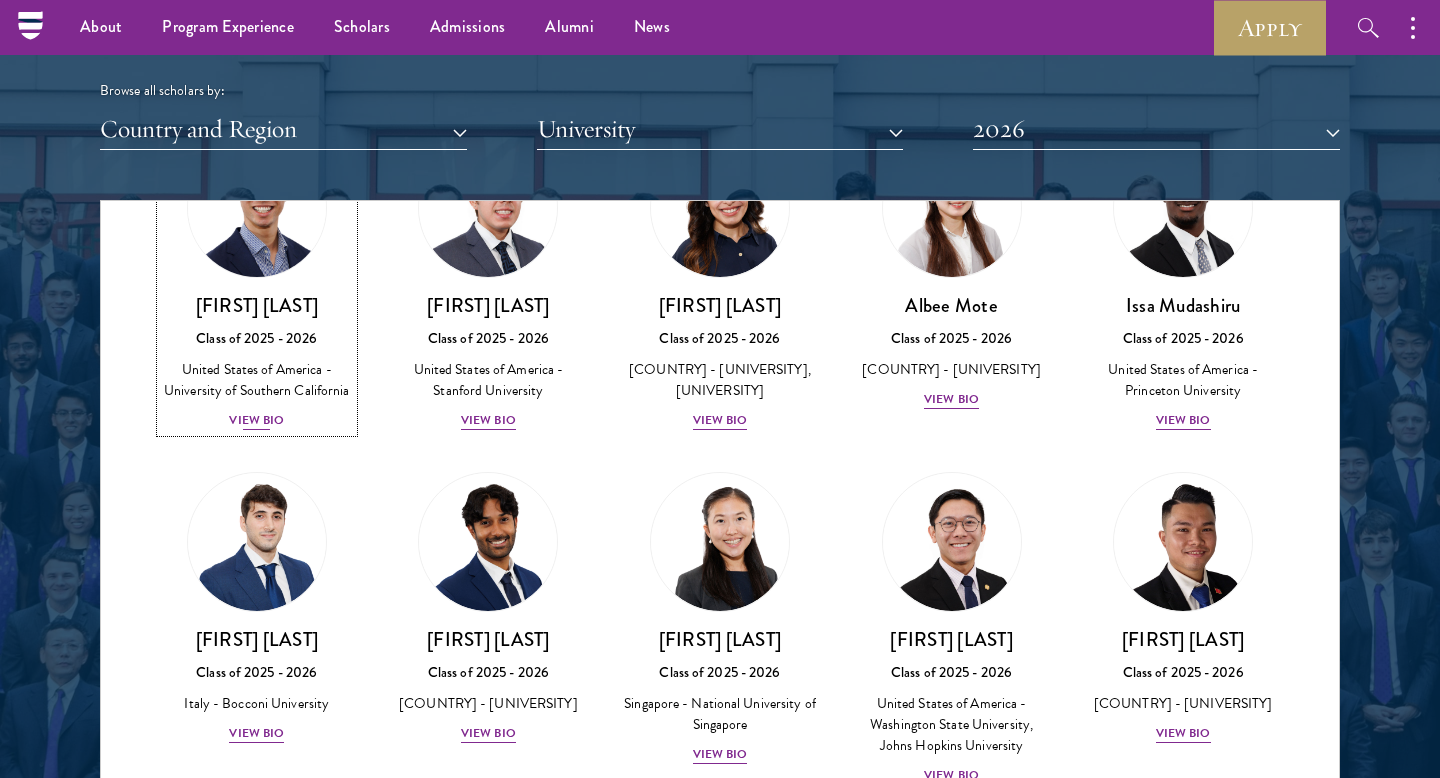 click on "View Bio" at bounding box center (256, 420) 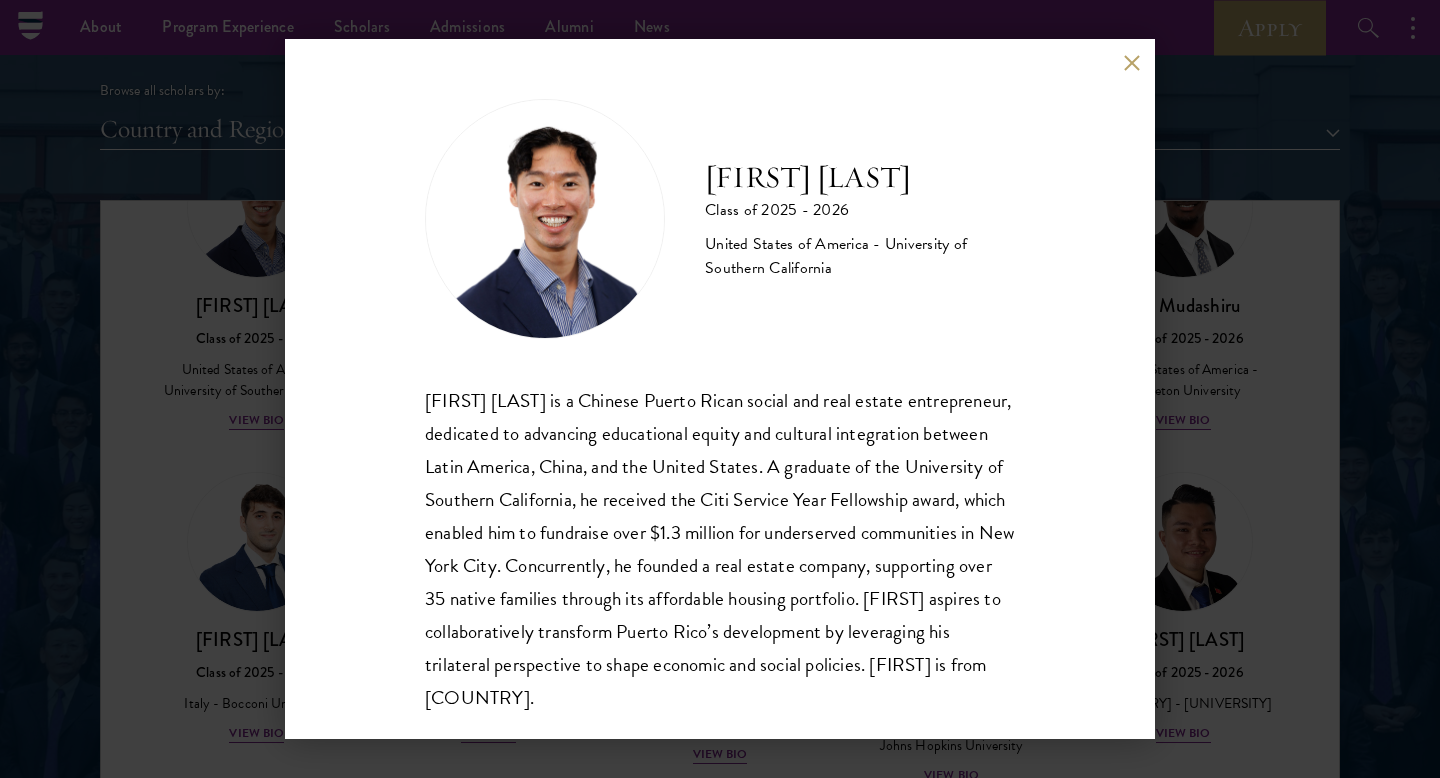 click on "[FIRST] [LAST]
Class of [YEAR] - [YEAR]
[COUNTRY] - [UNIVERSITY]
[FIRST] [LAST] is a Chinese Puerto Rican social and real estate entrepreneur, dedicated to advancing educational equity and cultural integration between Latin America, China, and the United States. A graduate of the [UNIVERSITY], he received the Citi Service Year Fellowship award, which enabled him to fundraise over $1.3 million for underserved communities in New York City. Concurrently, he founded a real estate company, supporting over 35 native families through its affordable housing portfolio. [FIRST] [LAST] aspires to collaboratively transform Puerto Rico’s development by leveraging his trilateral perspective to shape economic and social policies. [FIRST] [LAST] is from [COUNTRY]." at bounding box center [720, 389] 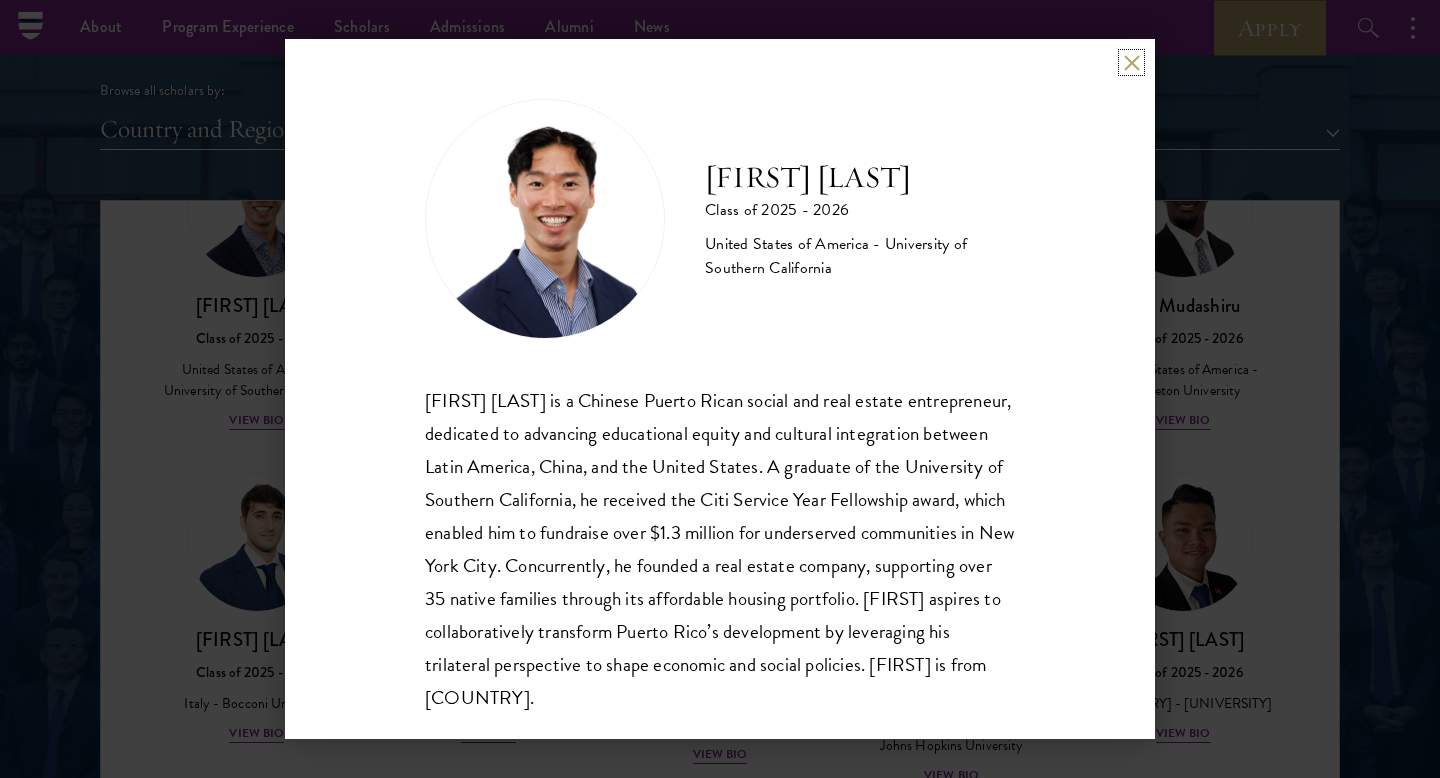 click at bounding box center [1131, 62] 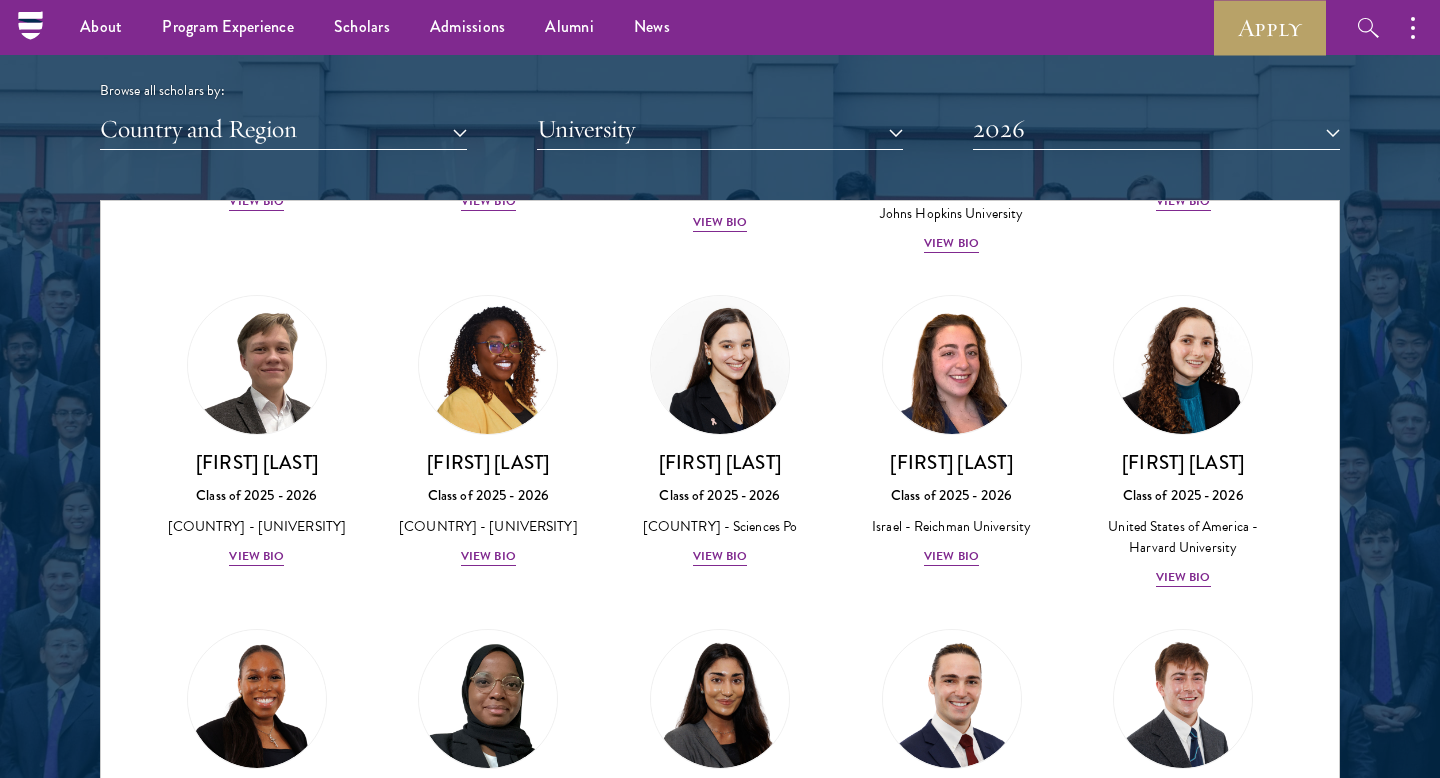 scroll, scrollTop: 6910, scrollLeft: 0, axis: vertical 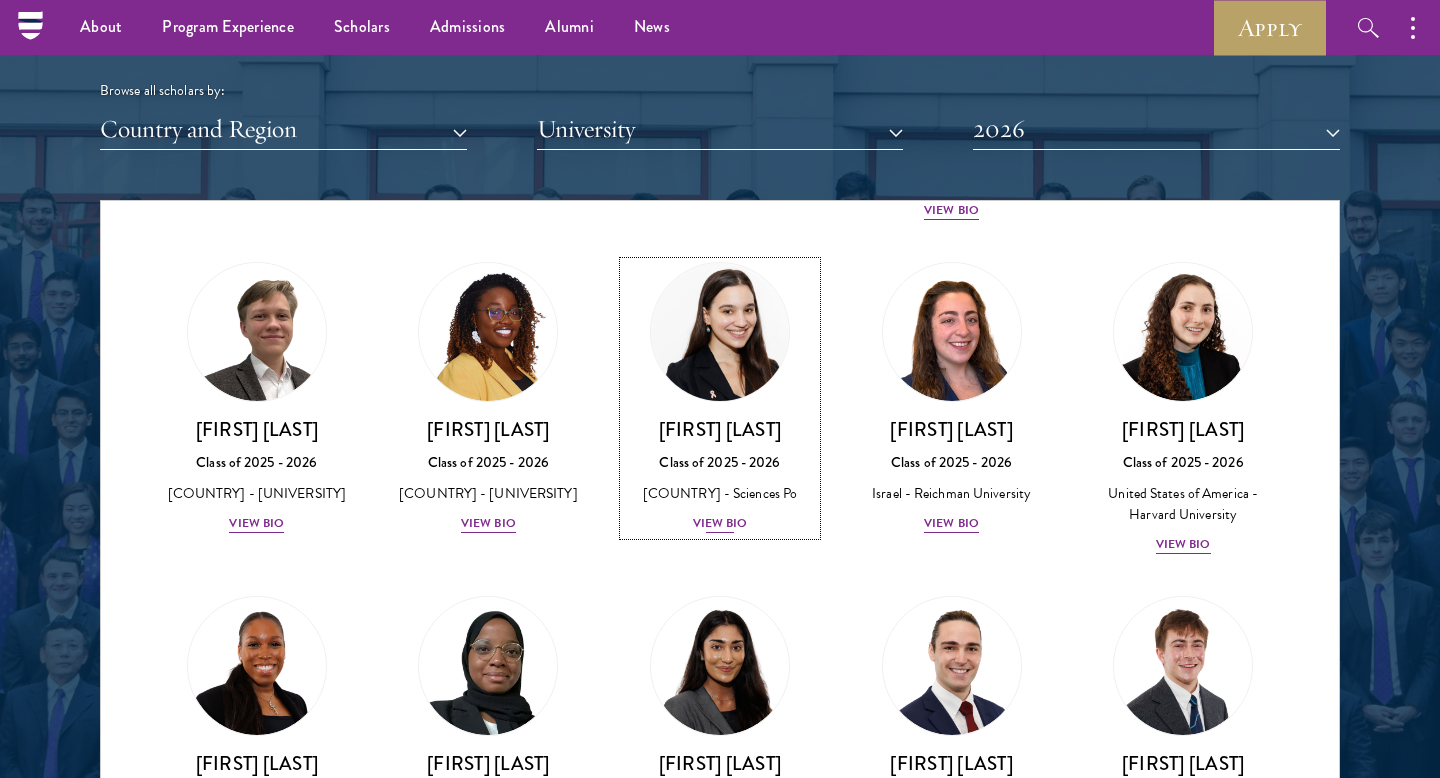click on "[FIRST] [LAST]
Class of 2025 - 2026
Croatia - [UNIVERSITY]
View Bio" at bounding box center [720, 476] 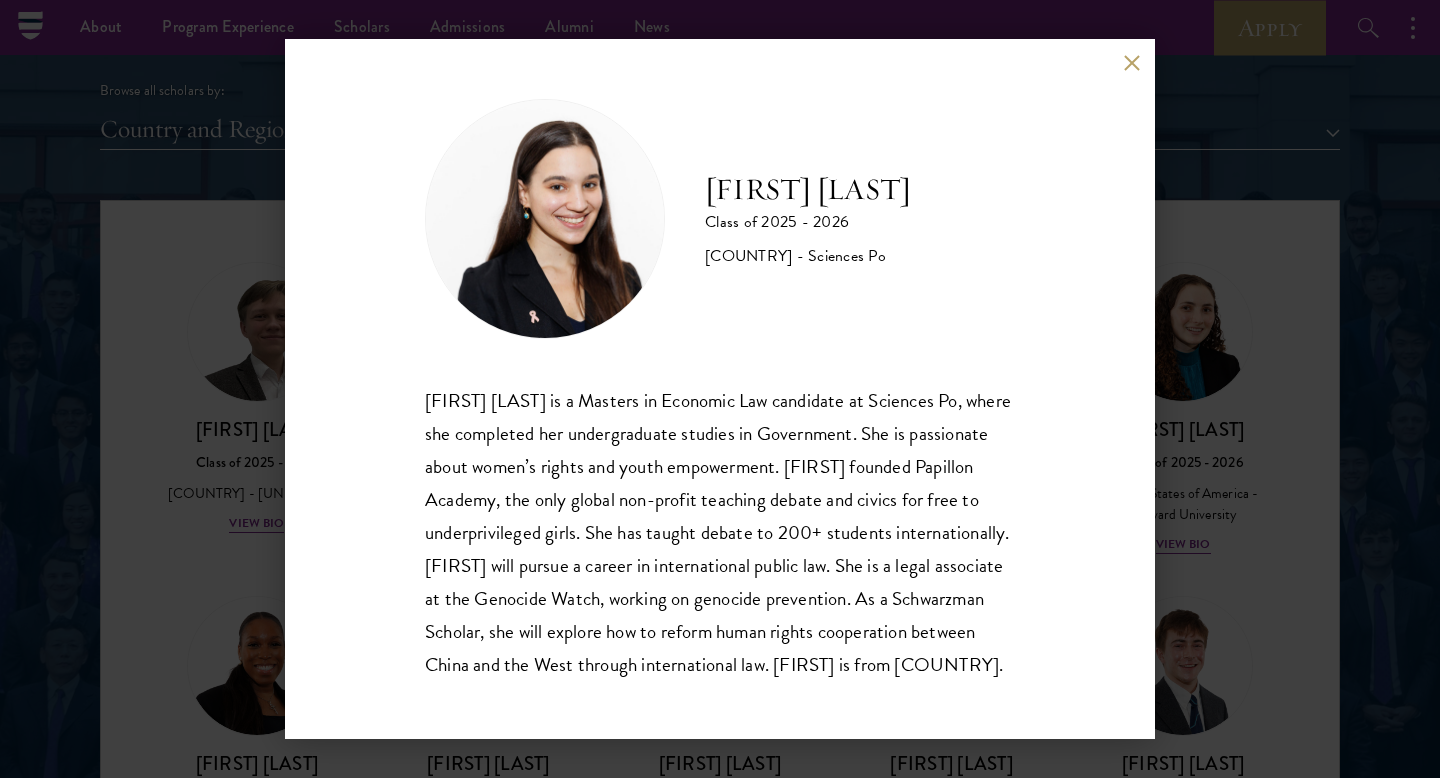 click at bounding box center [1131, 62] 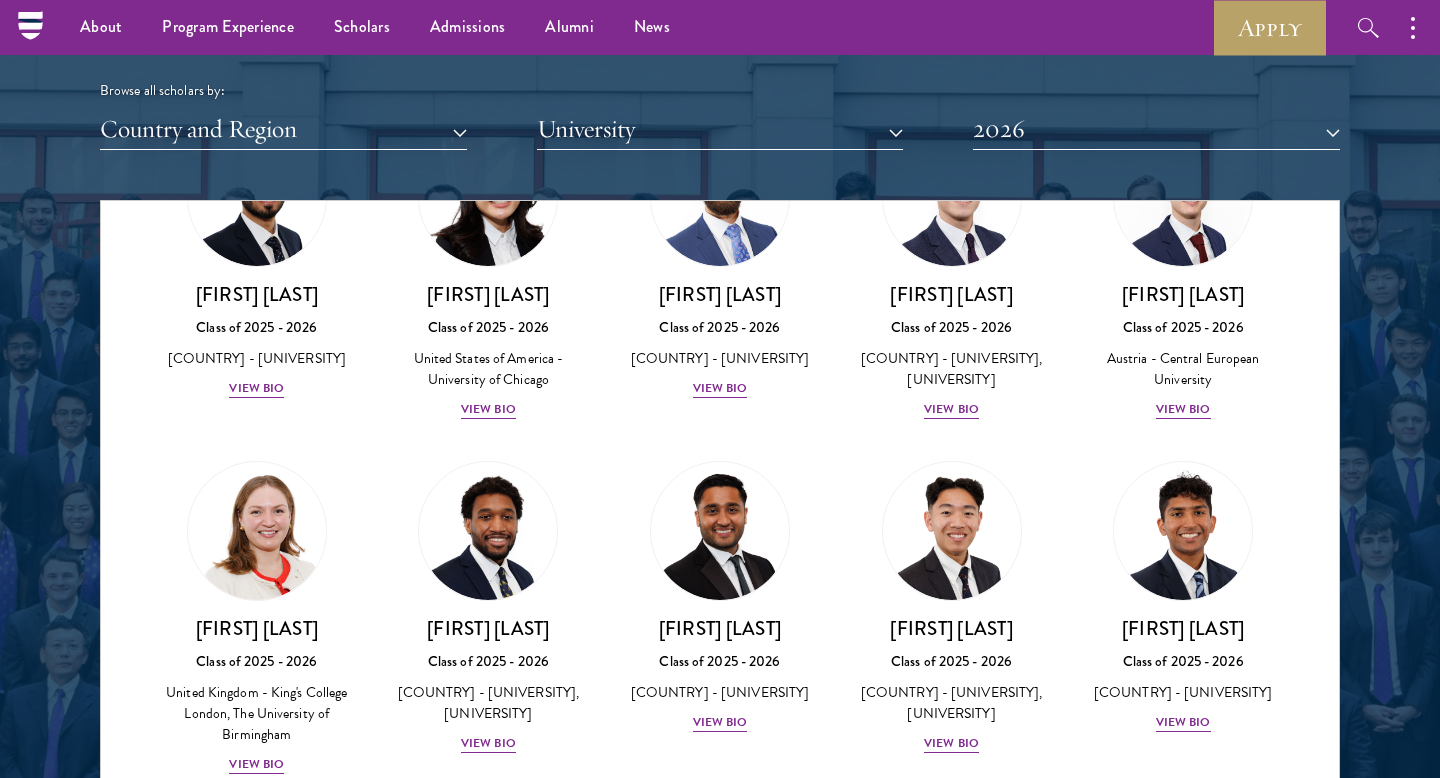 scroll, scrollTop: 7714, scrollLeft: 0, axis: vertical 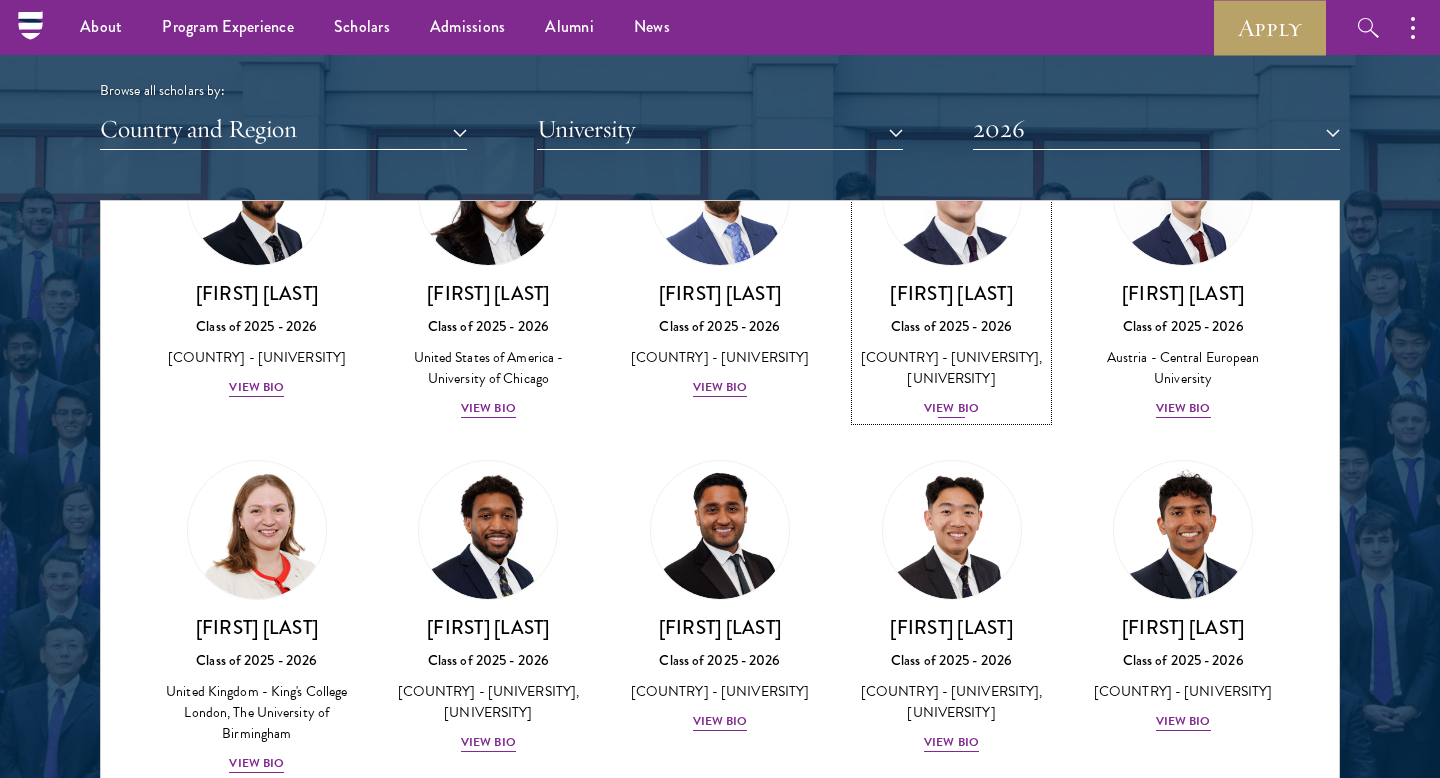 click on "View Bio" at bounding box center (951, 408) 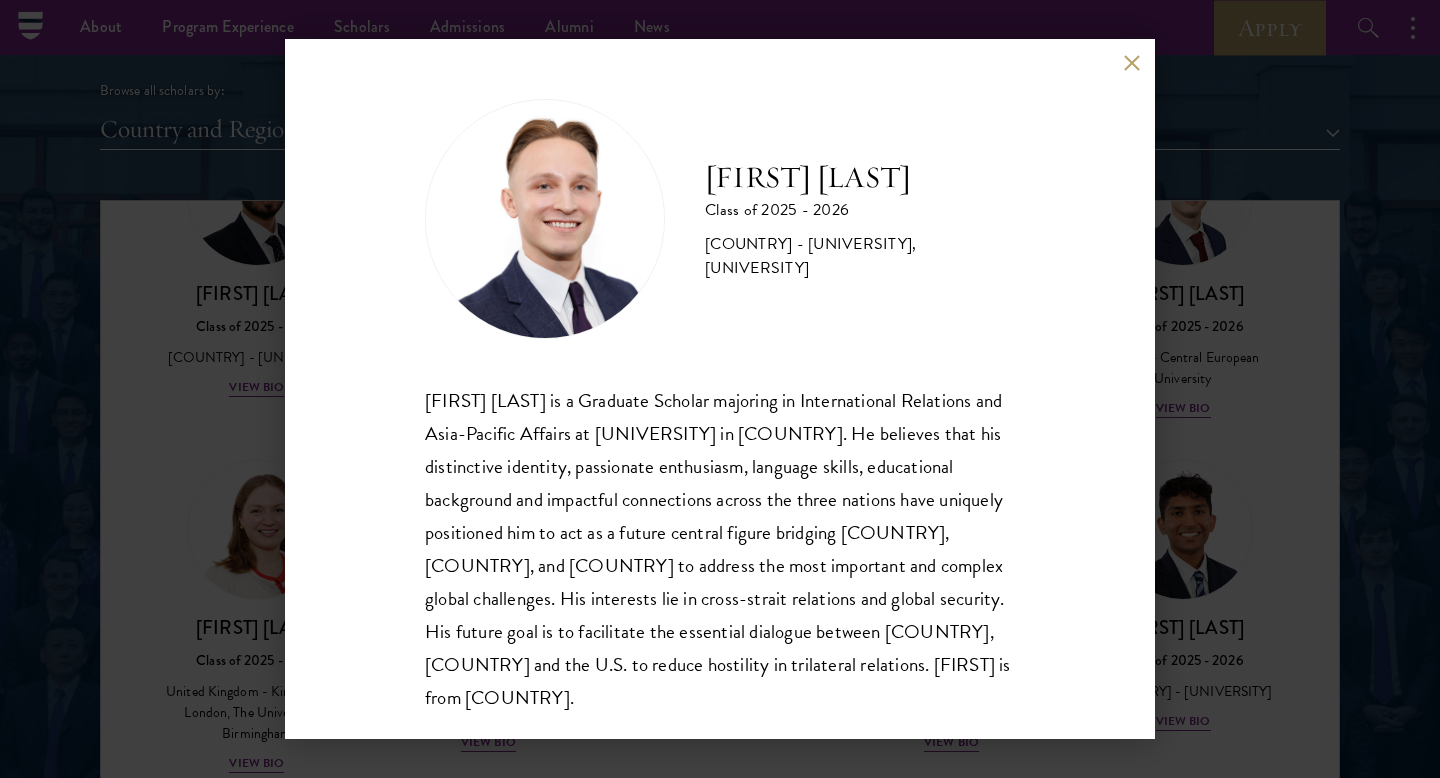 click at bounding box center (1131, 62) 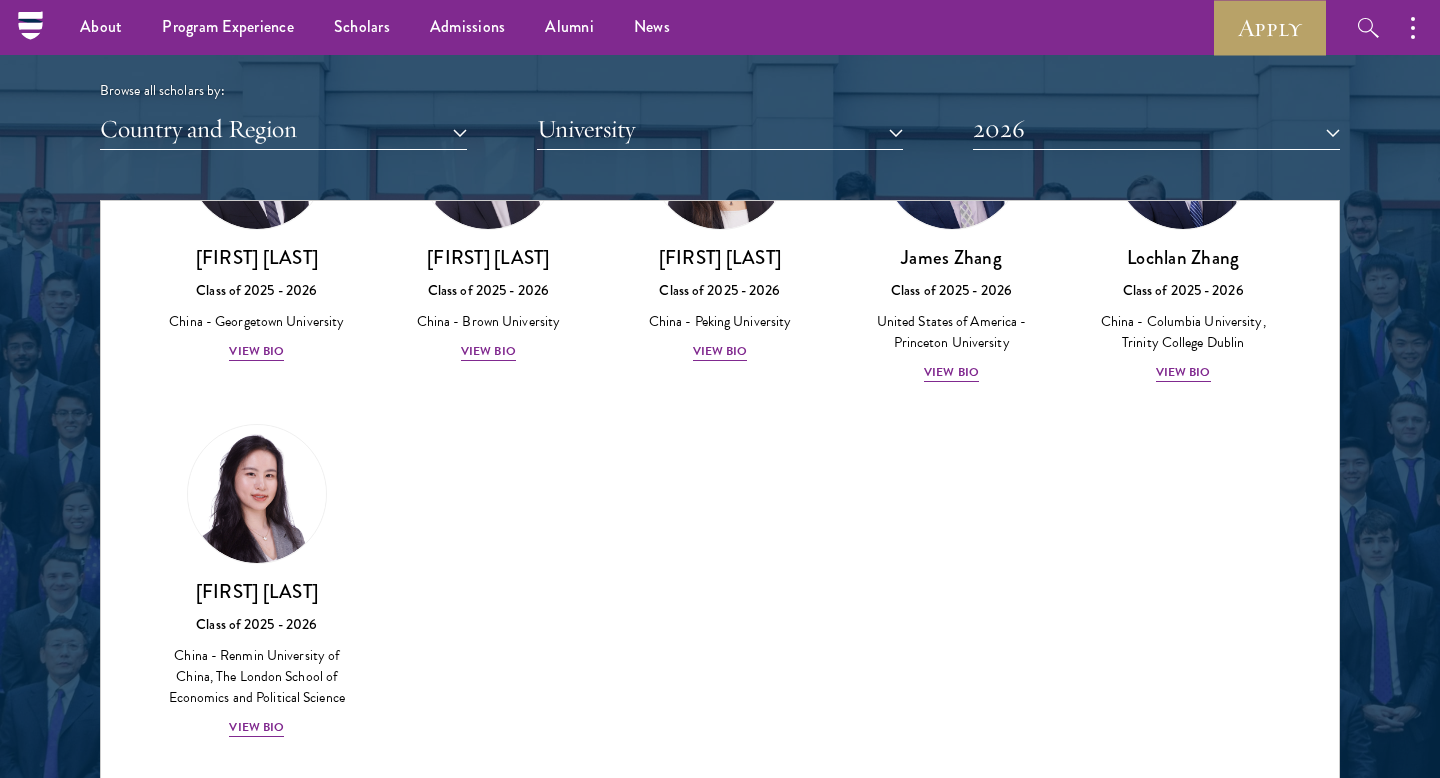 scroll, scrollTop: 9746, scrollLeft: 0, axis: vertical 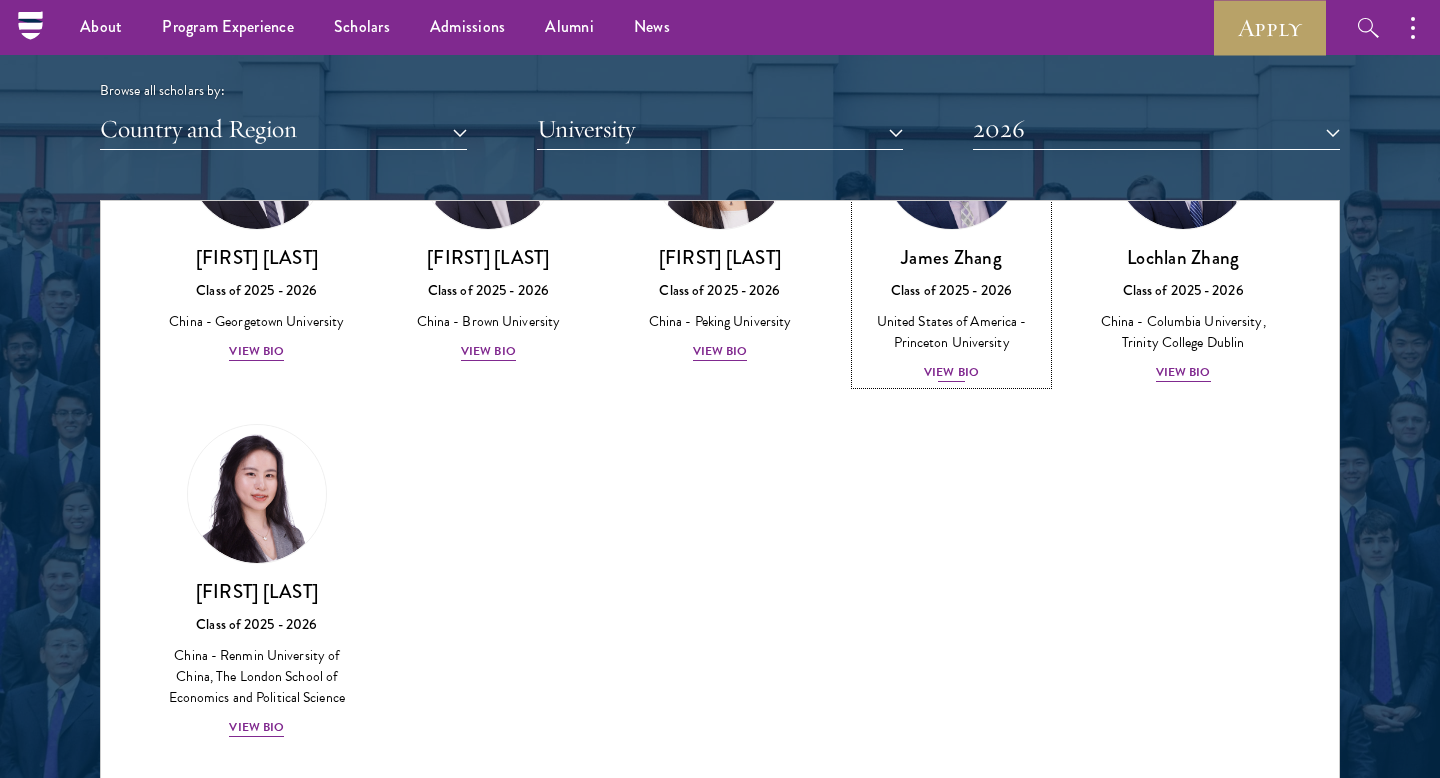 click on "View Bio" at bounding box center [951, 372] 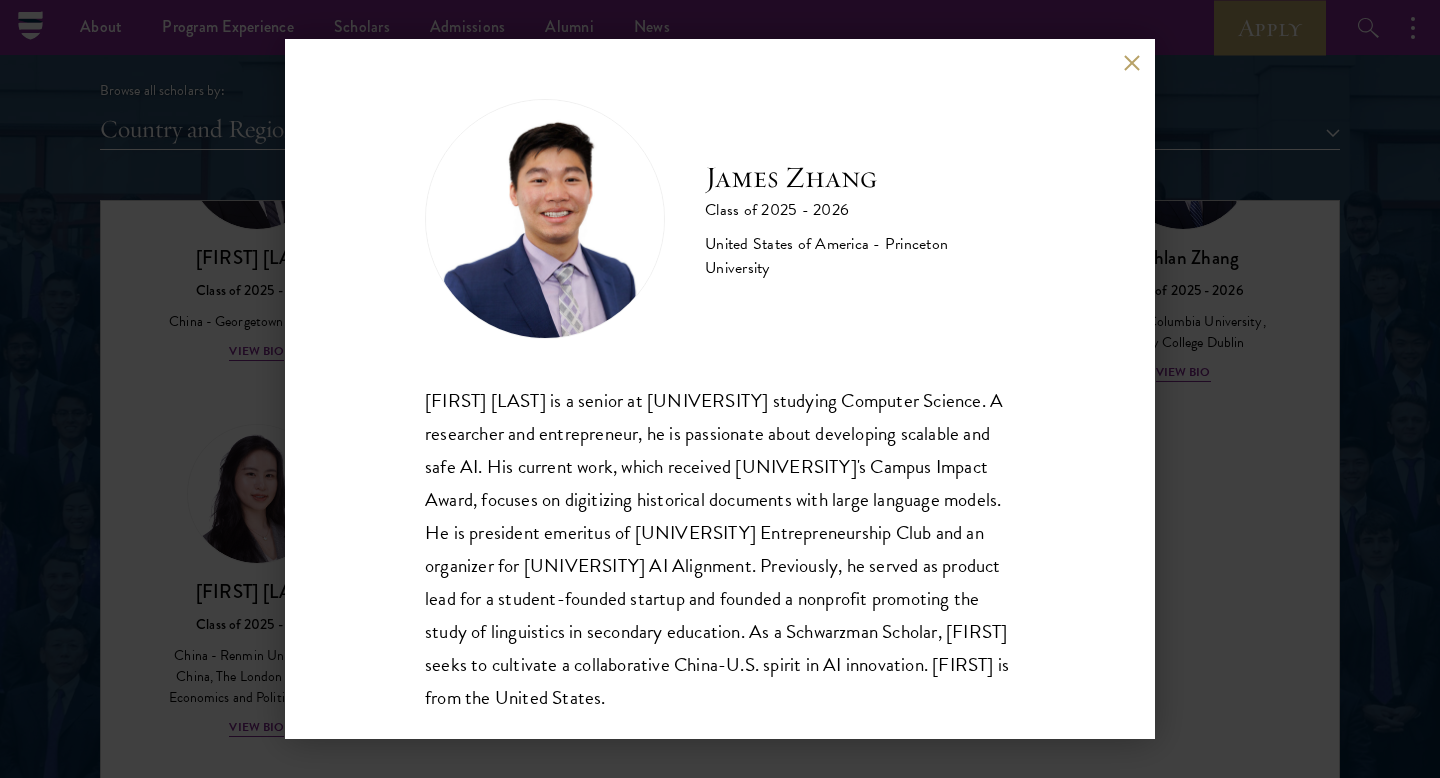 scroll, scrollTop: 35, scrollLeft: 0, axis: vertical 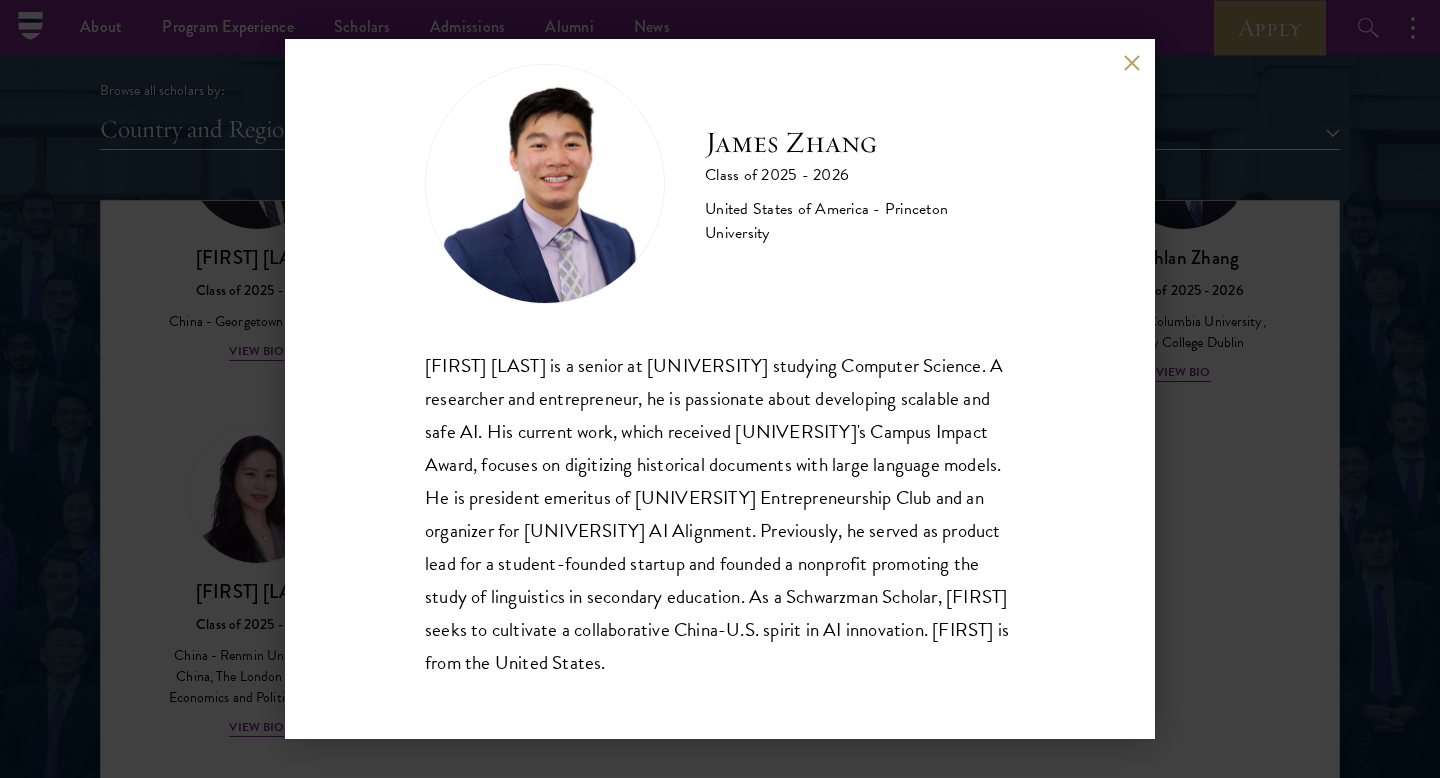 click at bounding box center (1131, 62) 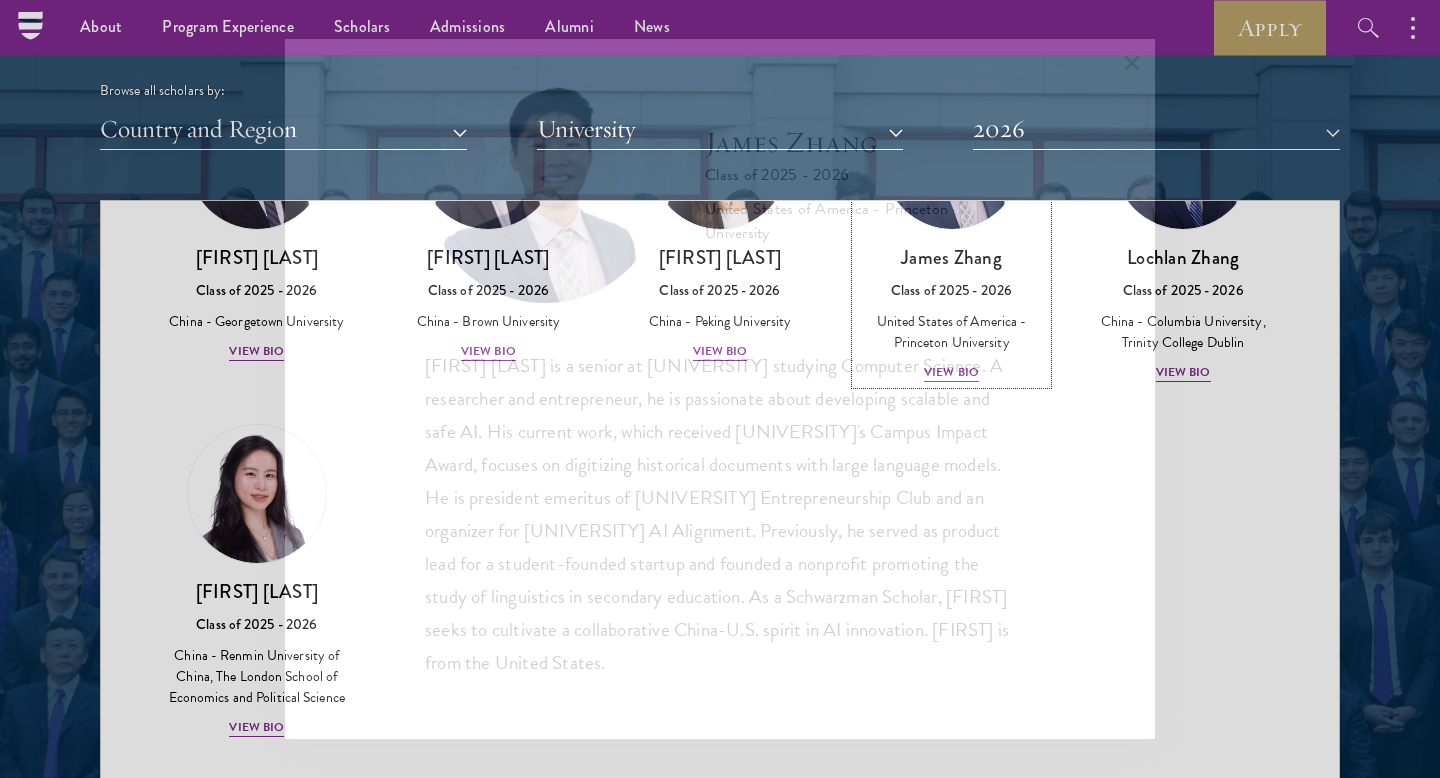 scroll, scrollTop: 9640, scrollLeft: 0, axis: vertical 